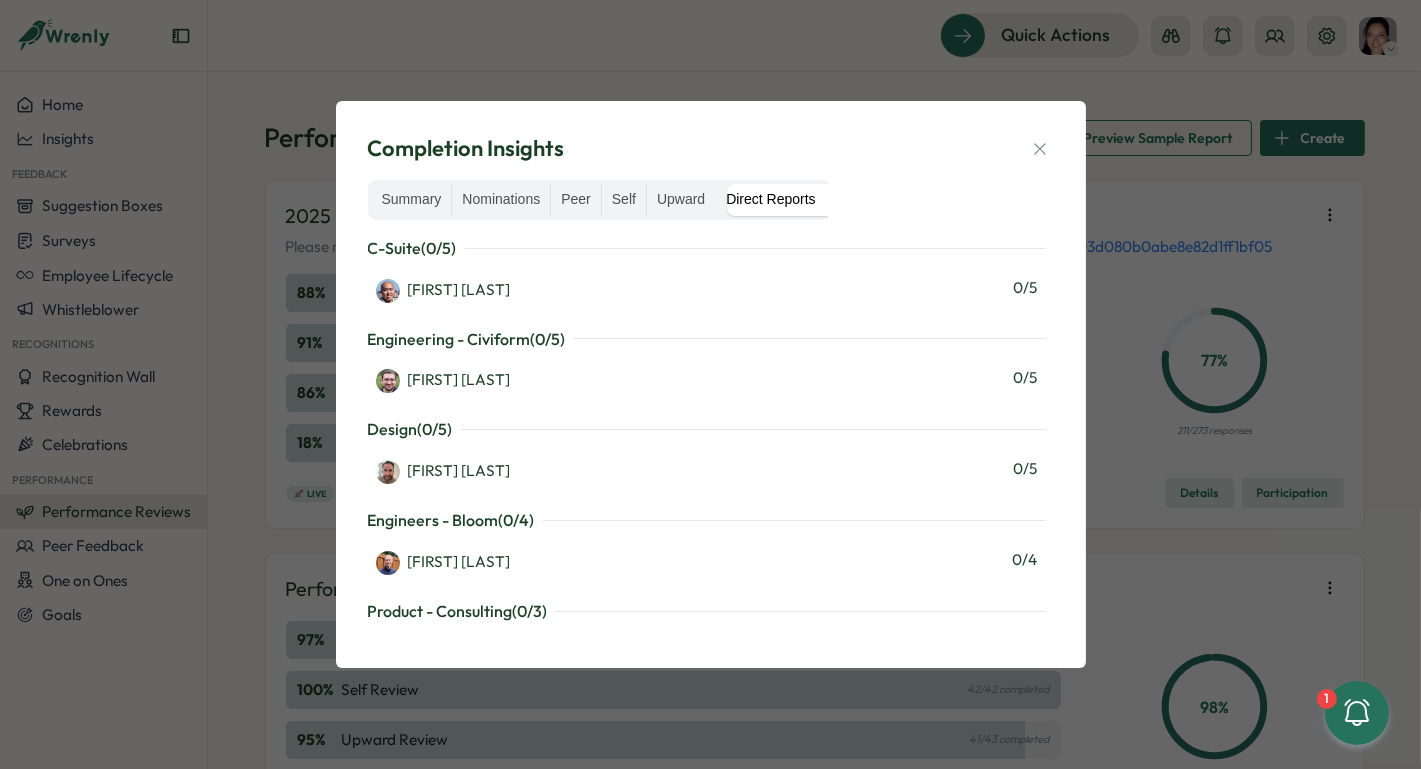 scroll, scrollTop: 0, scrollLeft: 0, axis: both 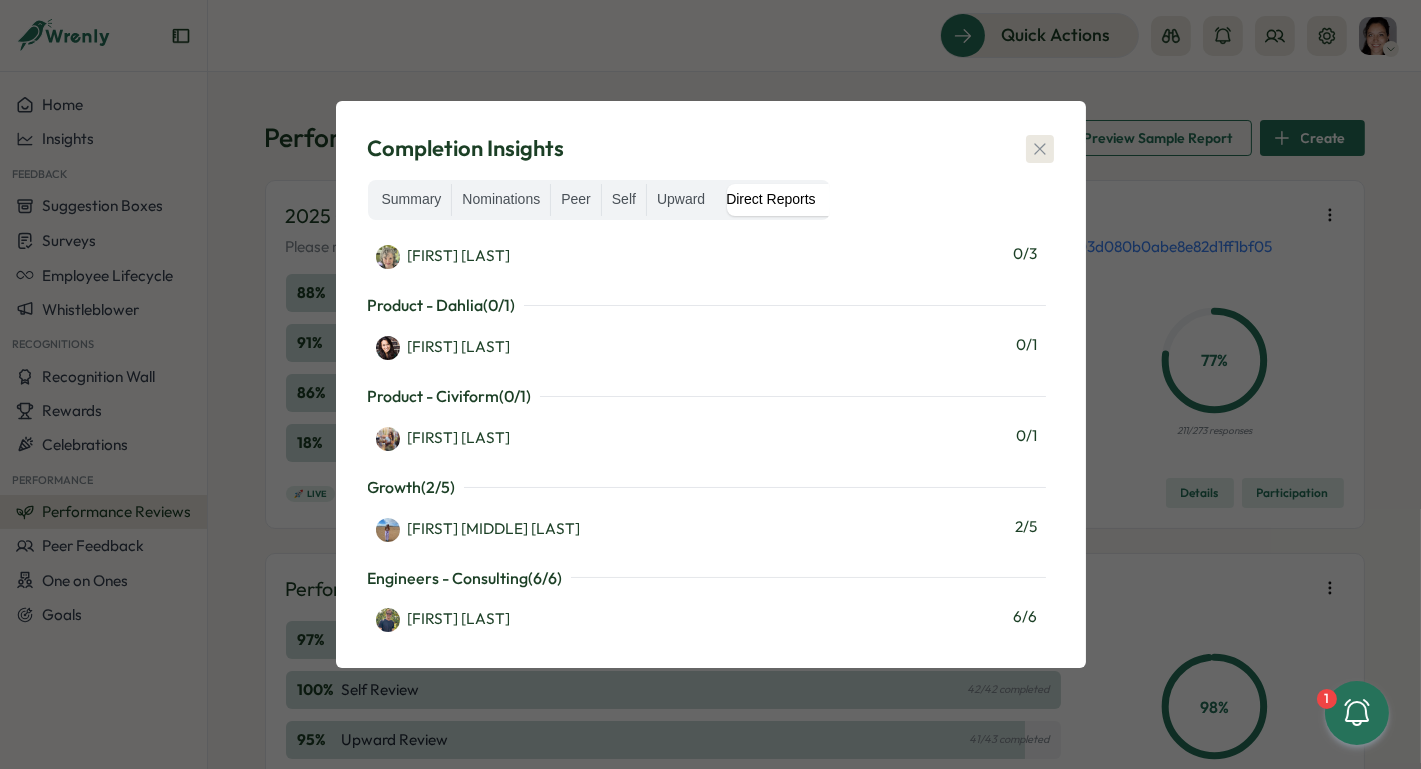 click 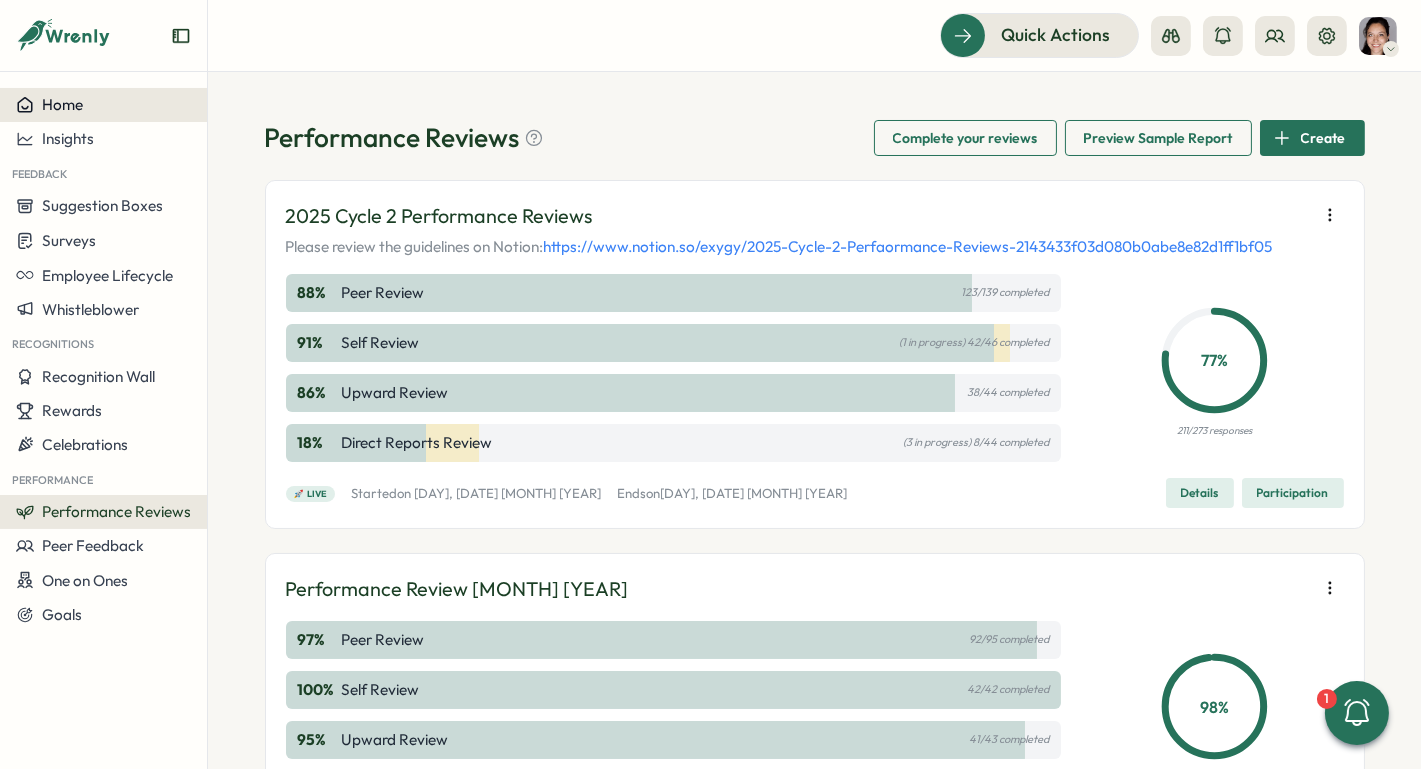 click on "Home" at bounding box center [103, 105] 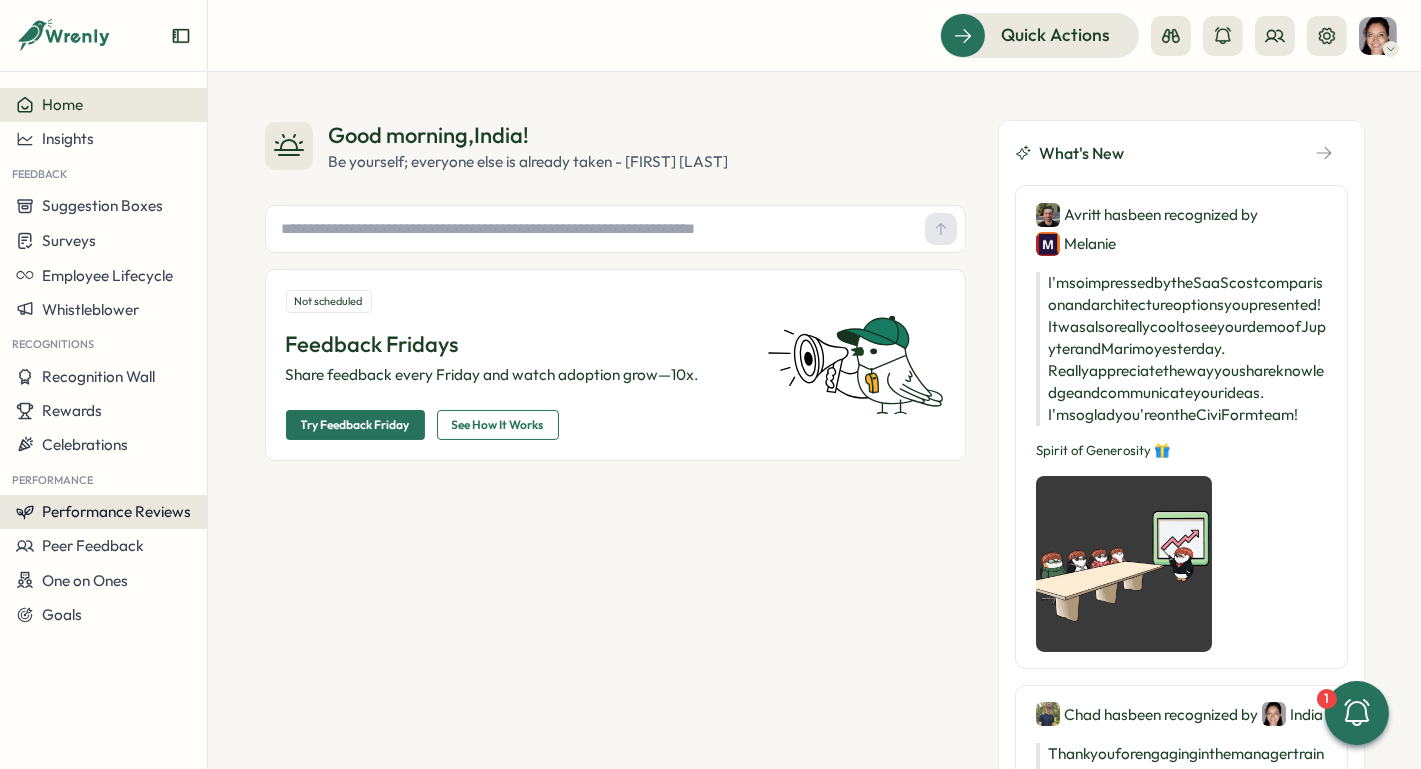 click on "Performance Reviews" at bounding box center (103, 512) 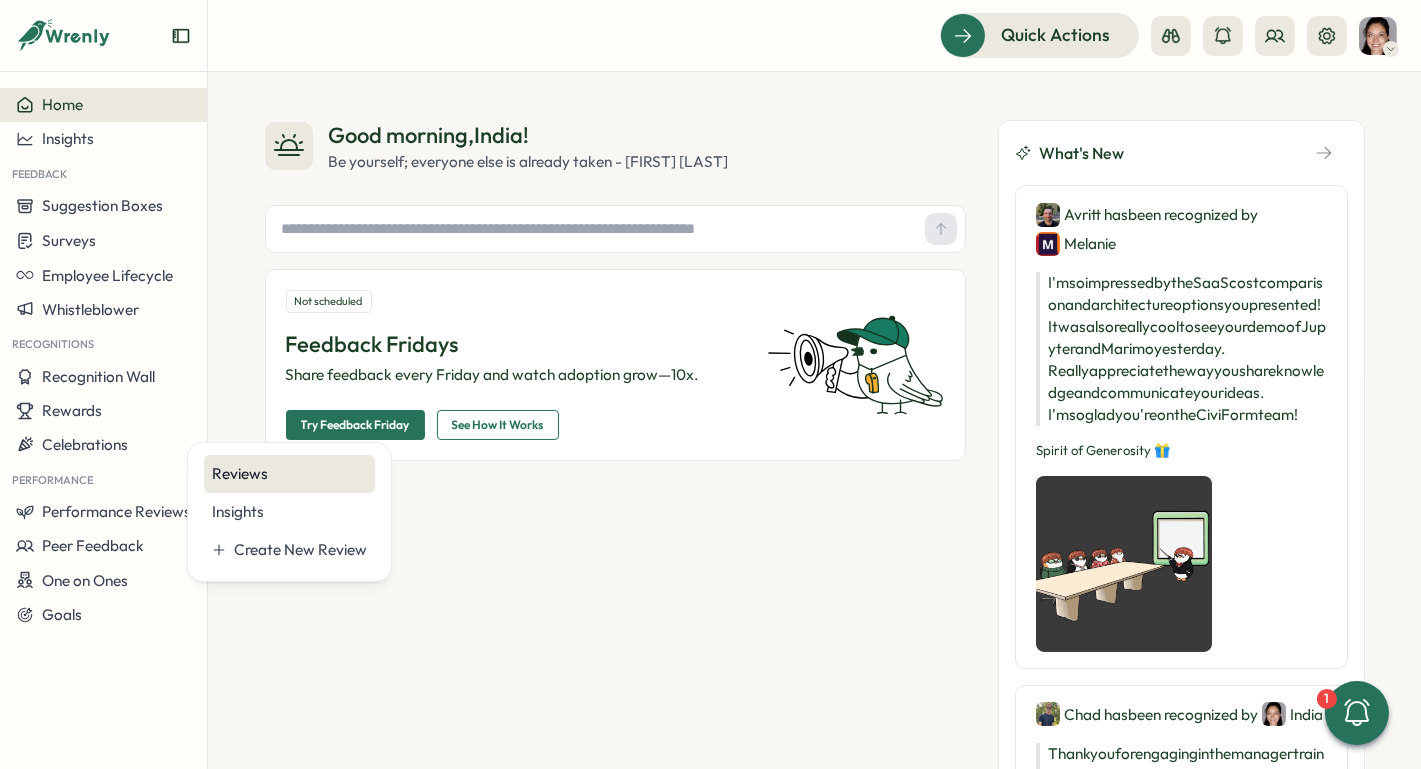 click on "Reviews" at bounding box center (289, 474) 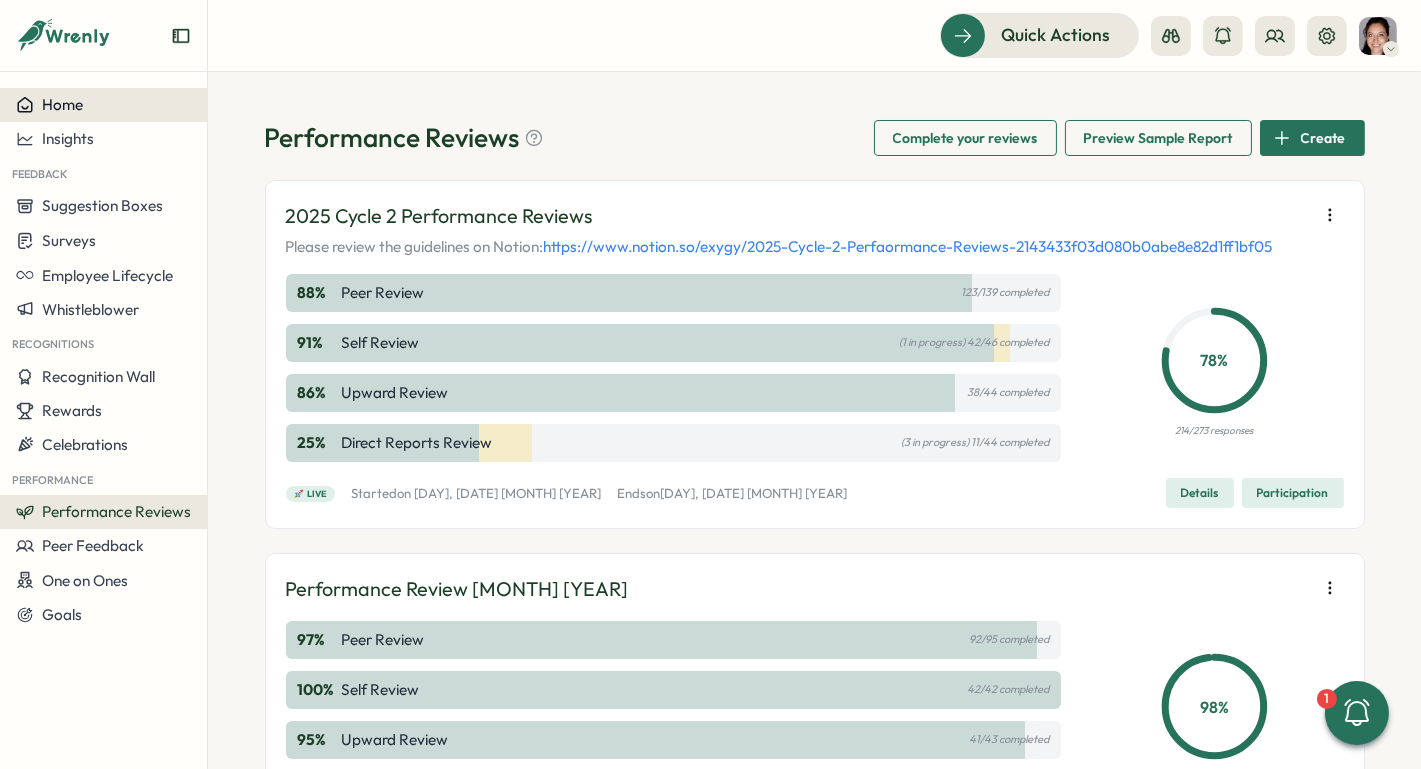click on "Home" at bounding box center [103, 105] 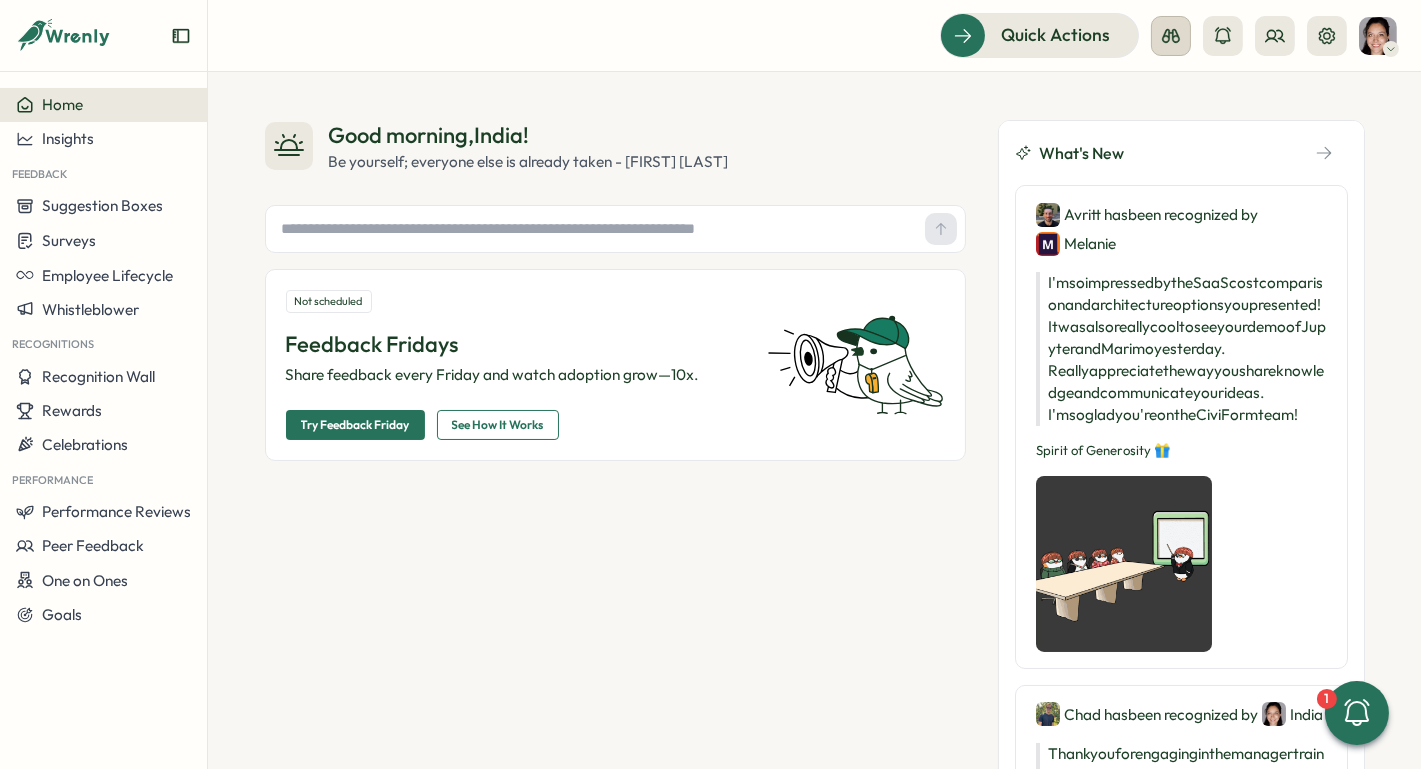 click at bounding box center [1171, 36] 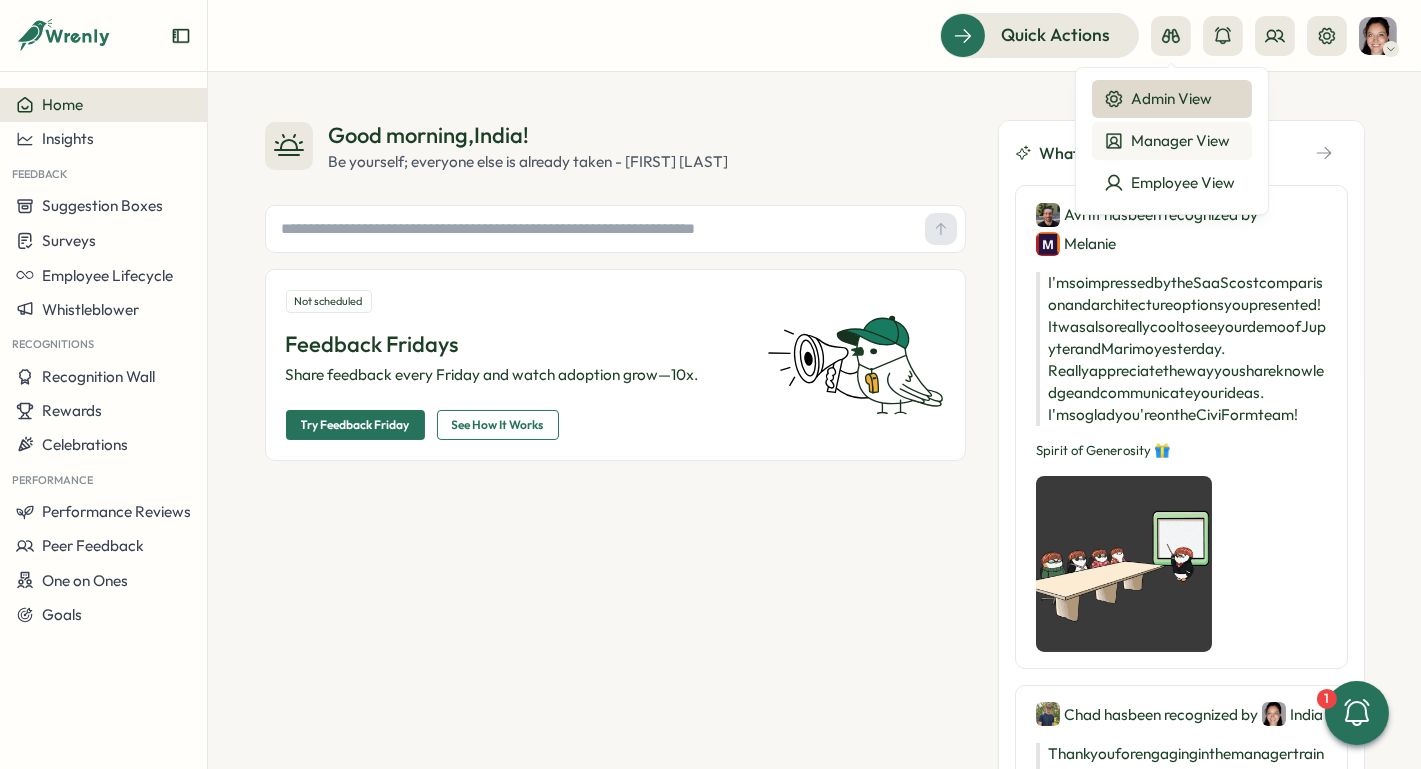 click on "Manager View" at bounding box center [1172, 141] 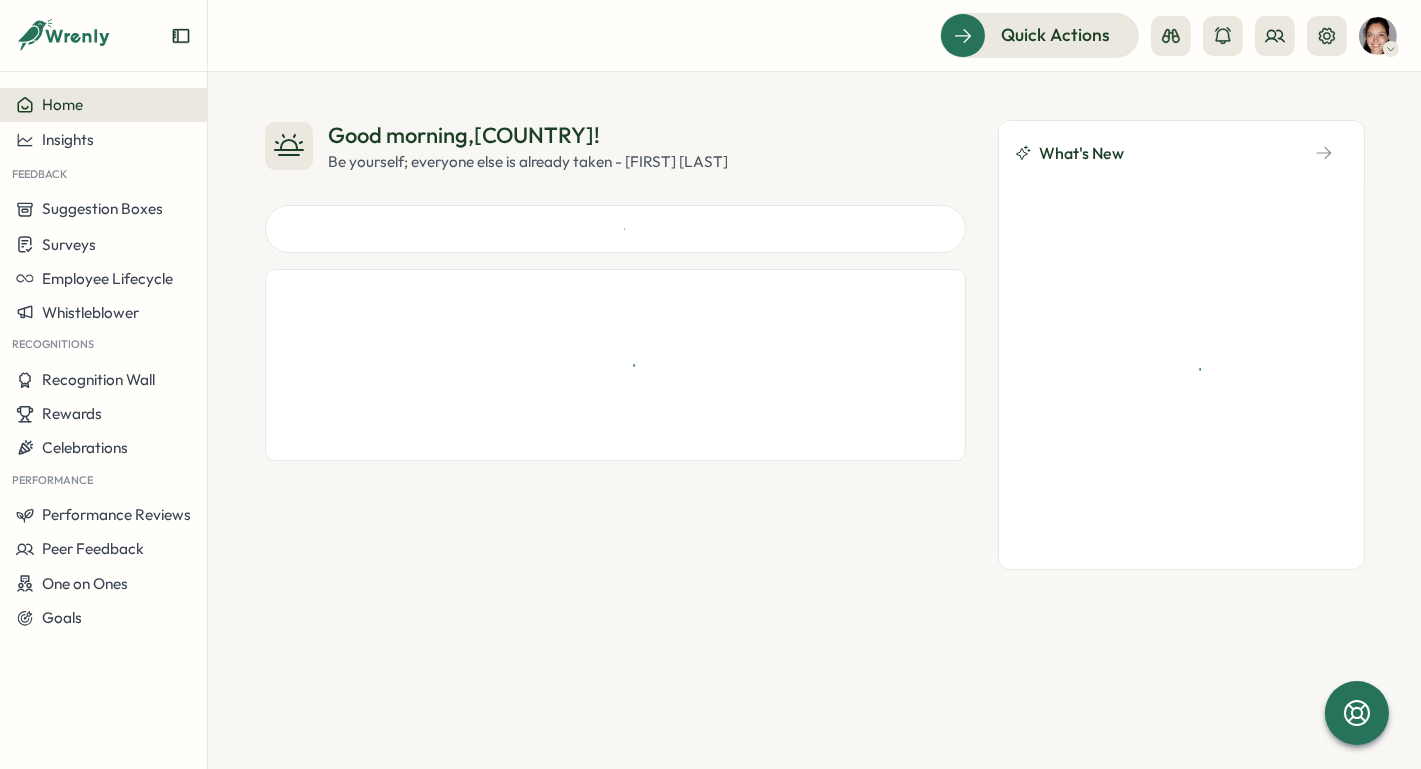 scroll, scrollTop: 0, scrollLeft: 0, axis: both 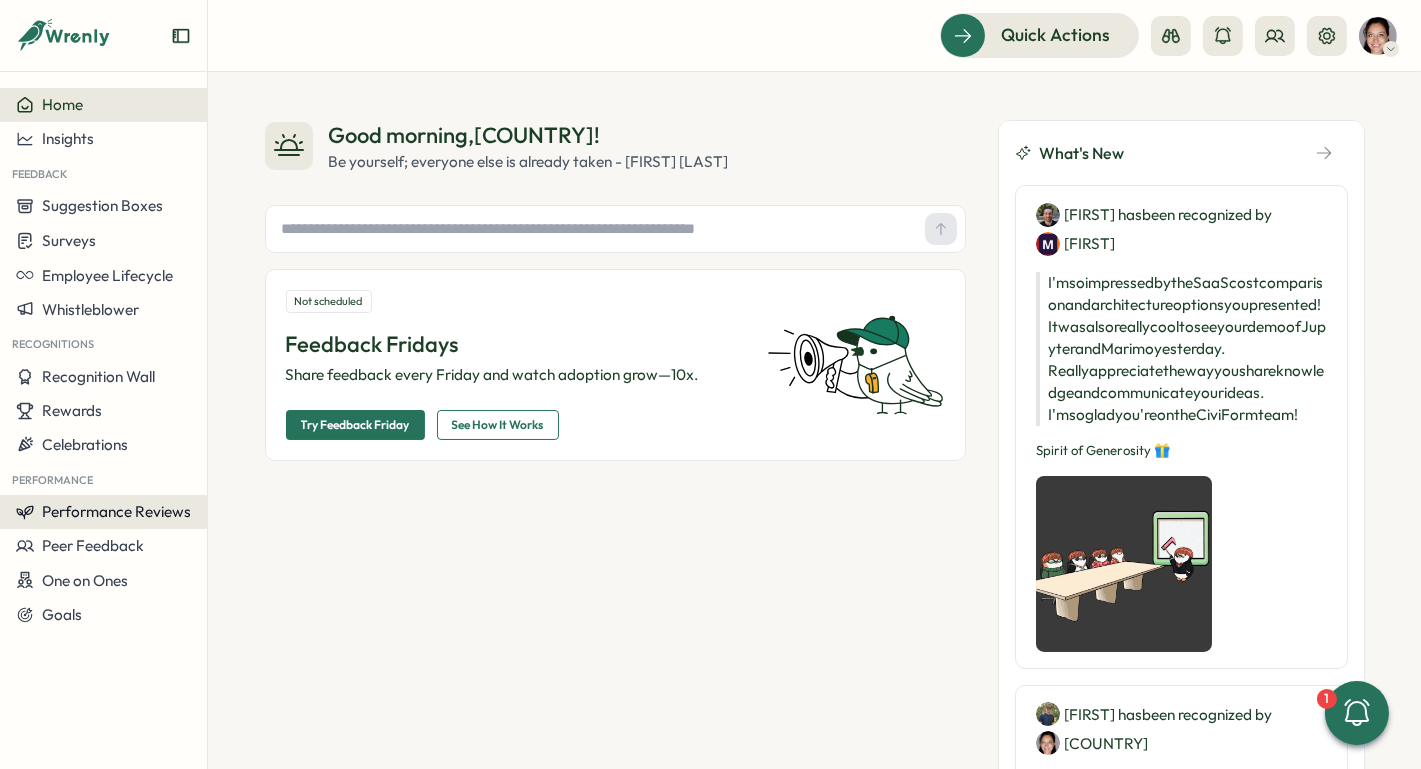 click on "Performance Reviews" at bounding box center (116, 511) 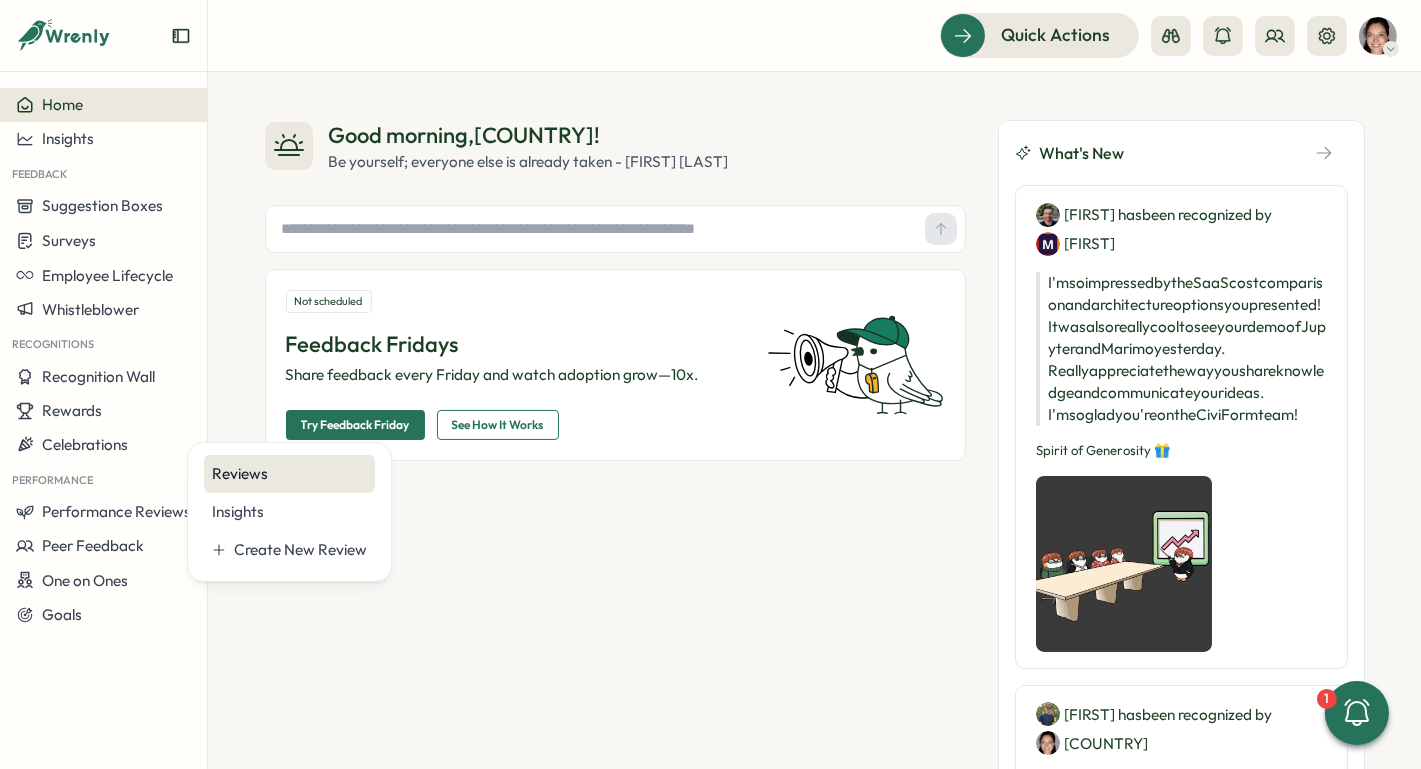 click on "Reviews" at bounding box center [289, 474] 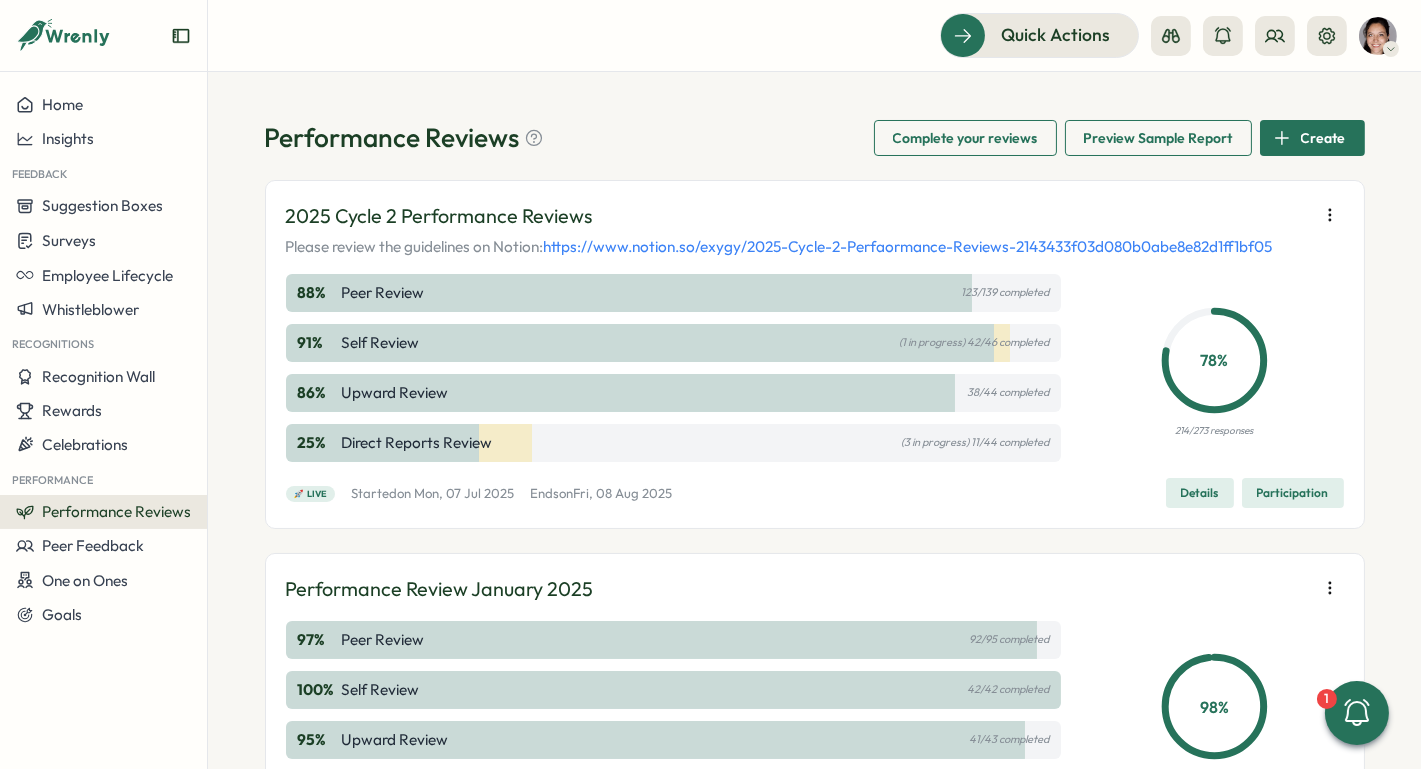 click on "Details" at bounding box center (1200, 493) 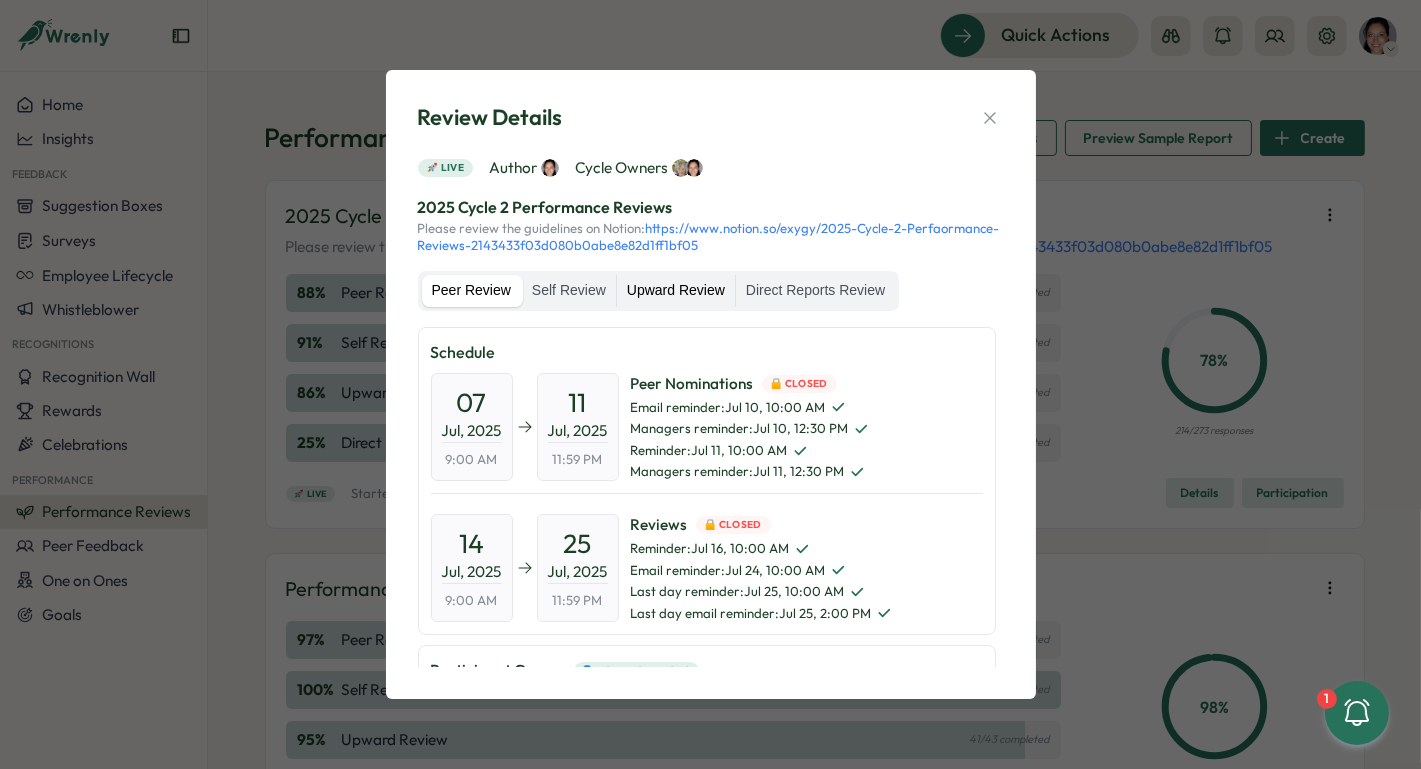 click on "Upward Review" at bounding box center (676, 291) 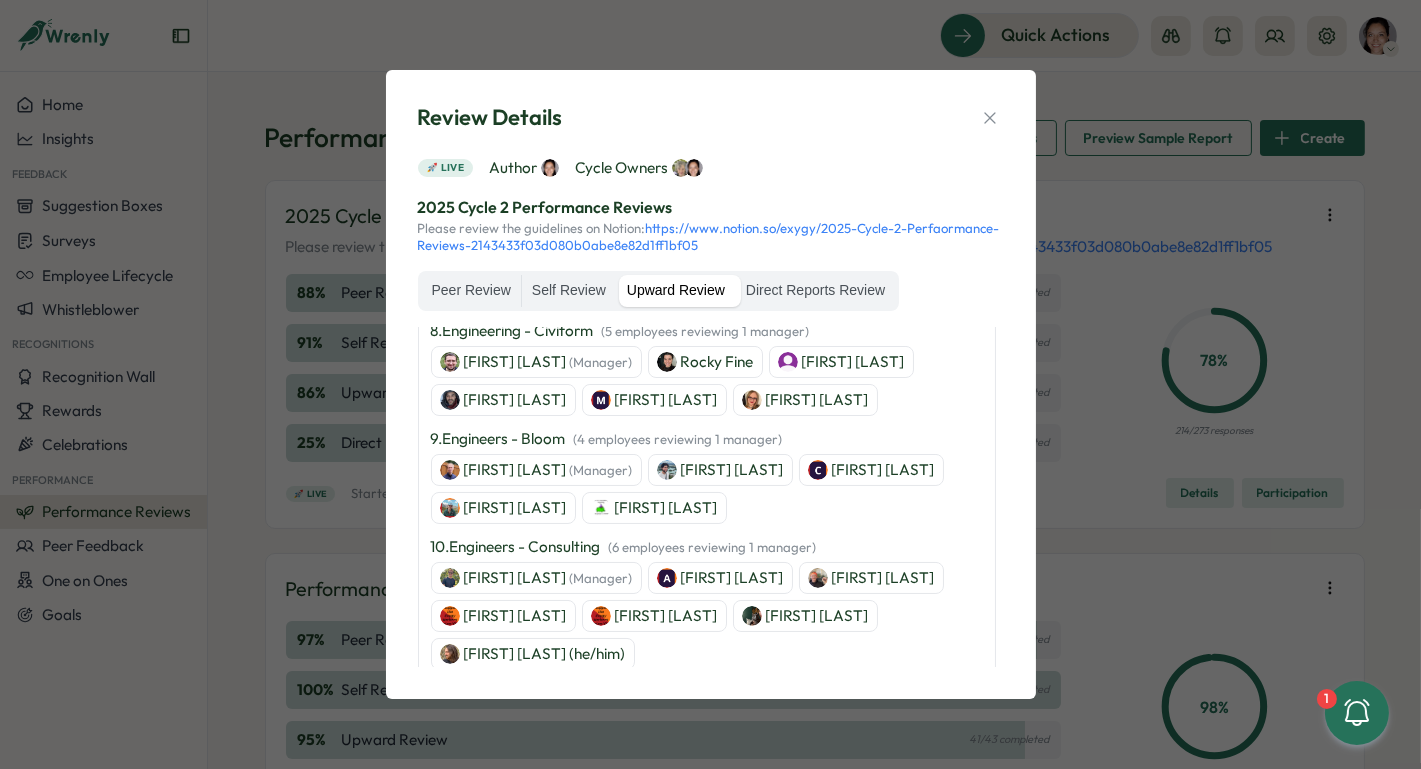 scroll, scrollTop: 880, scrollLeft: 0, axis: vertical 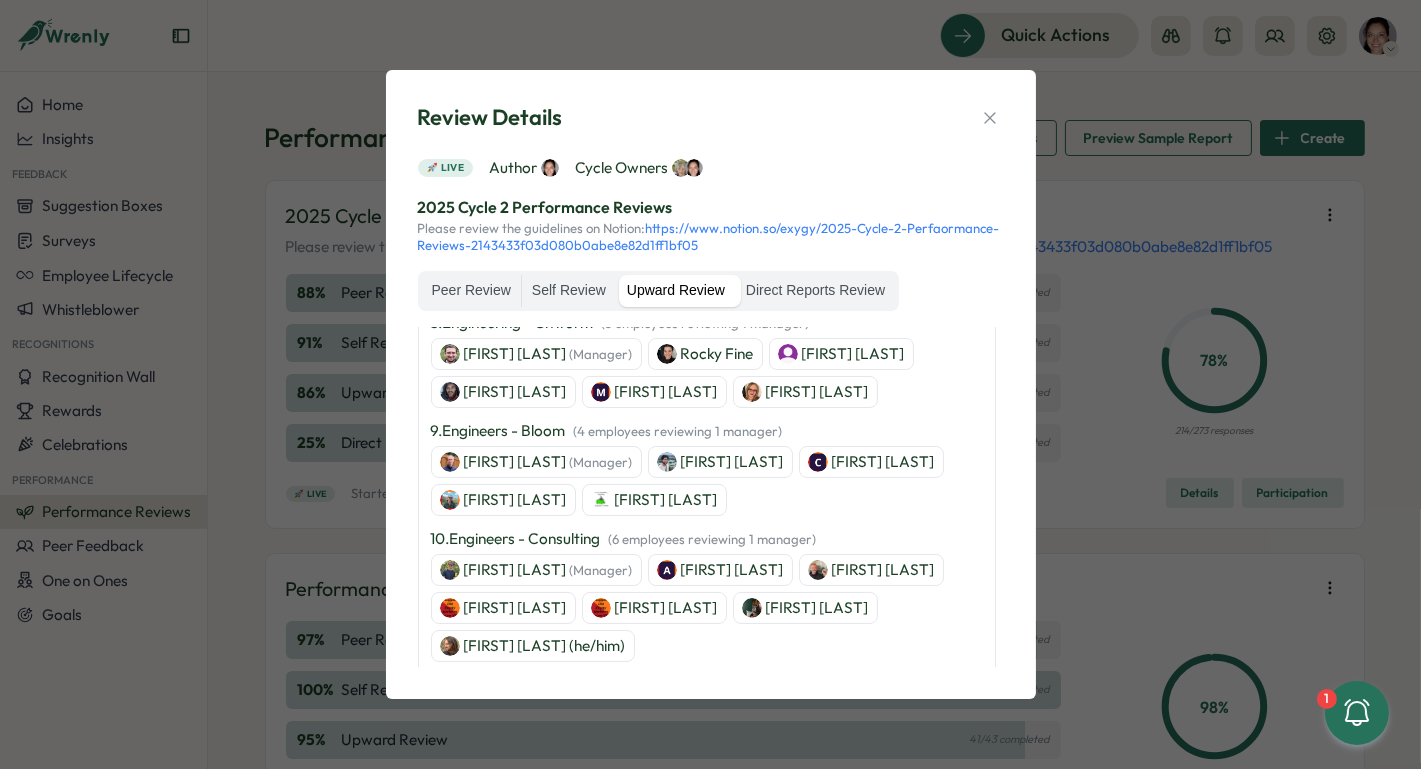 click on "Chad Brokaw   (Manager)" at bounding box center [548, 570] 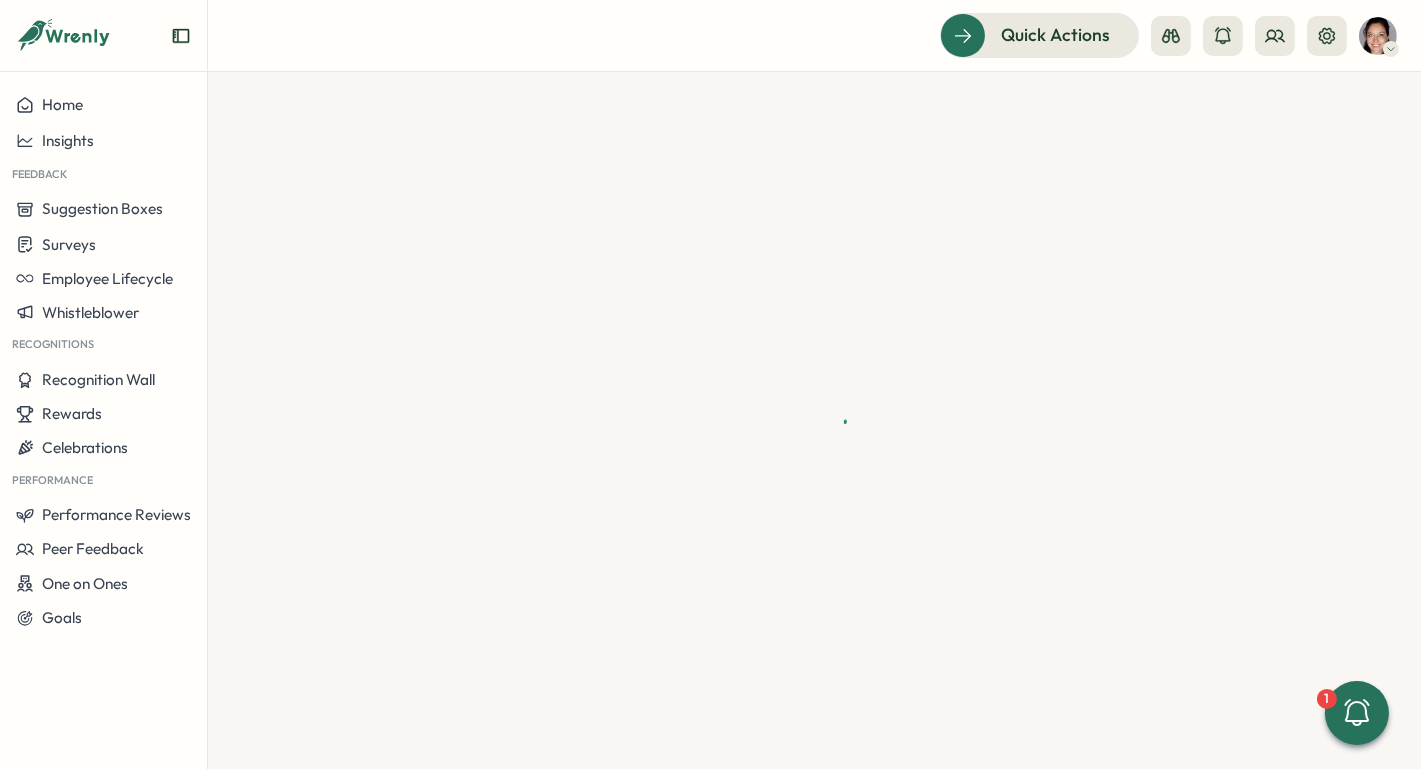 scroll, scrollTop: 0, scrollLeft: 0, axis: both 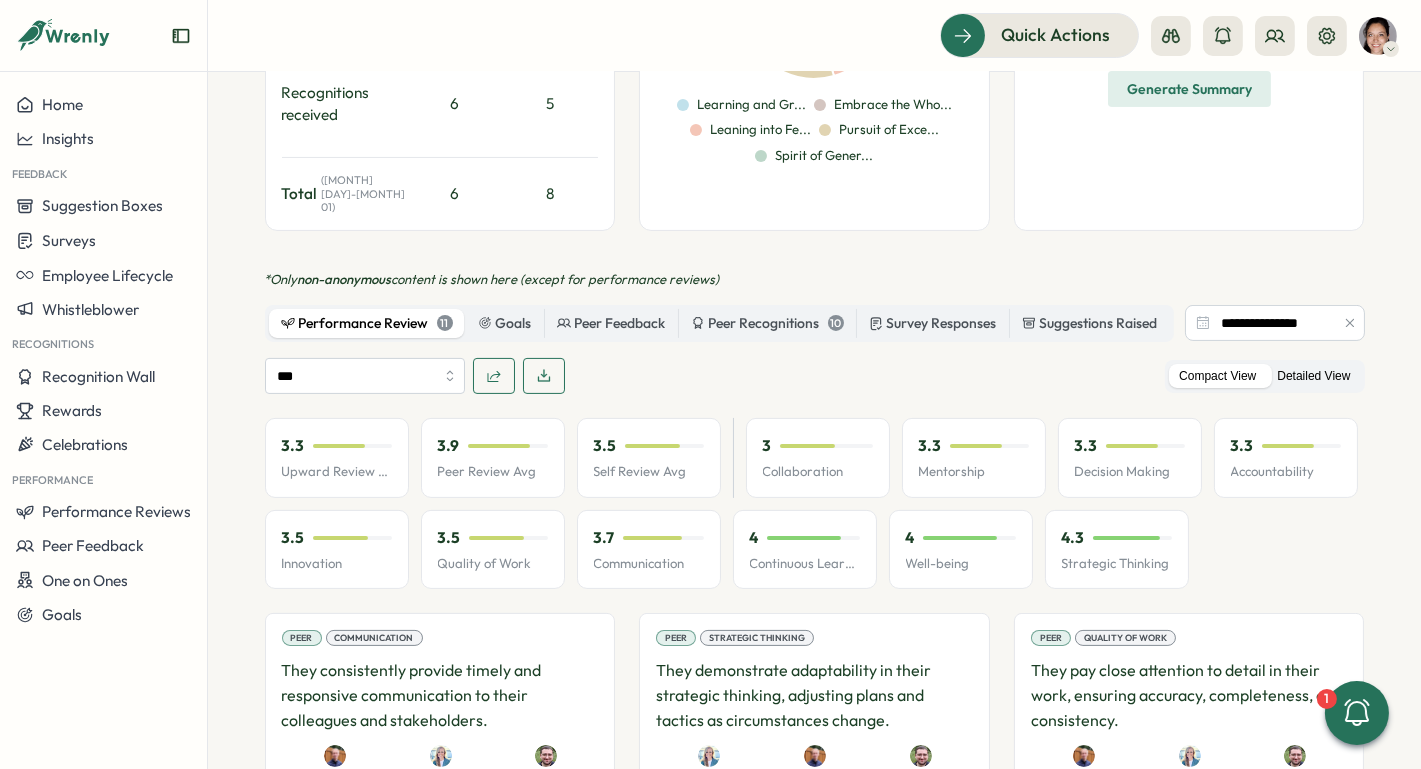 click on "Detailed View" at bounding box center [1313, 376] 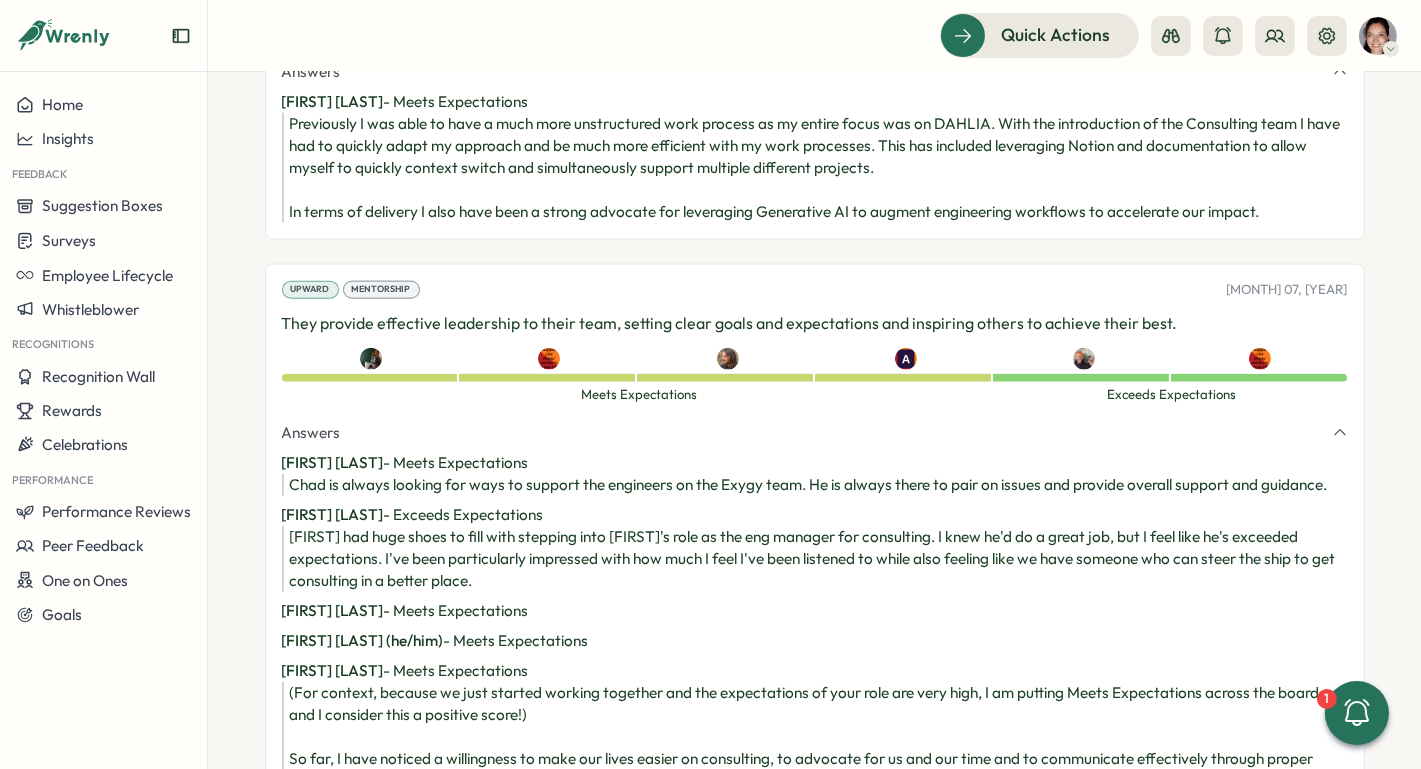 scroll, scrollTop: 4477, scrollLeft: 0, axis: vertical 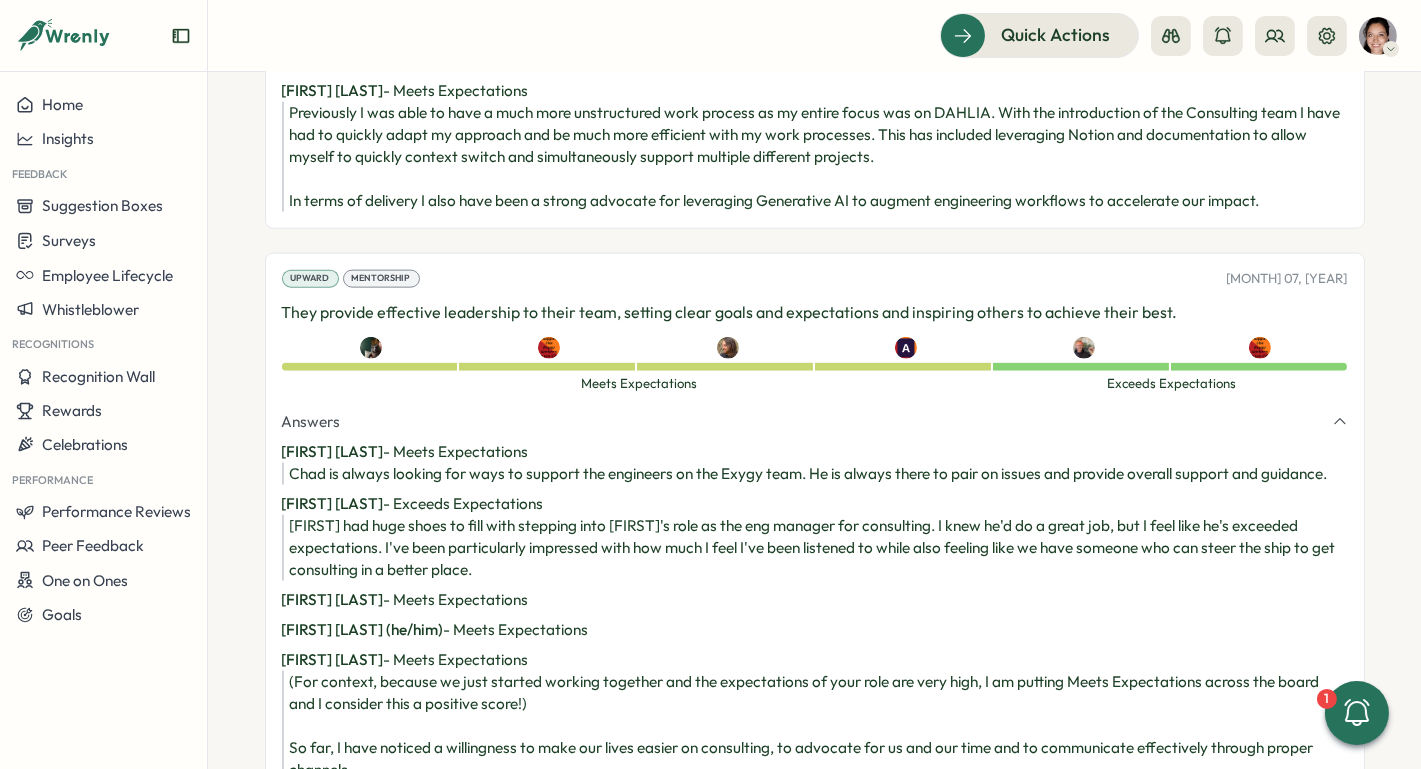 click at bounding box center (549, 348) 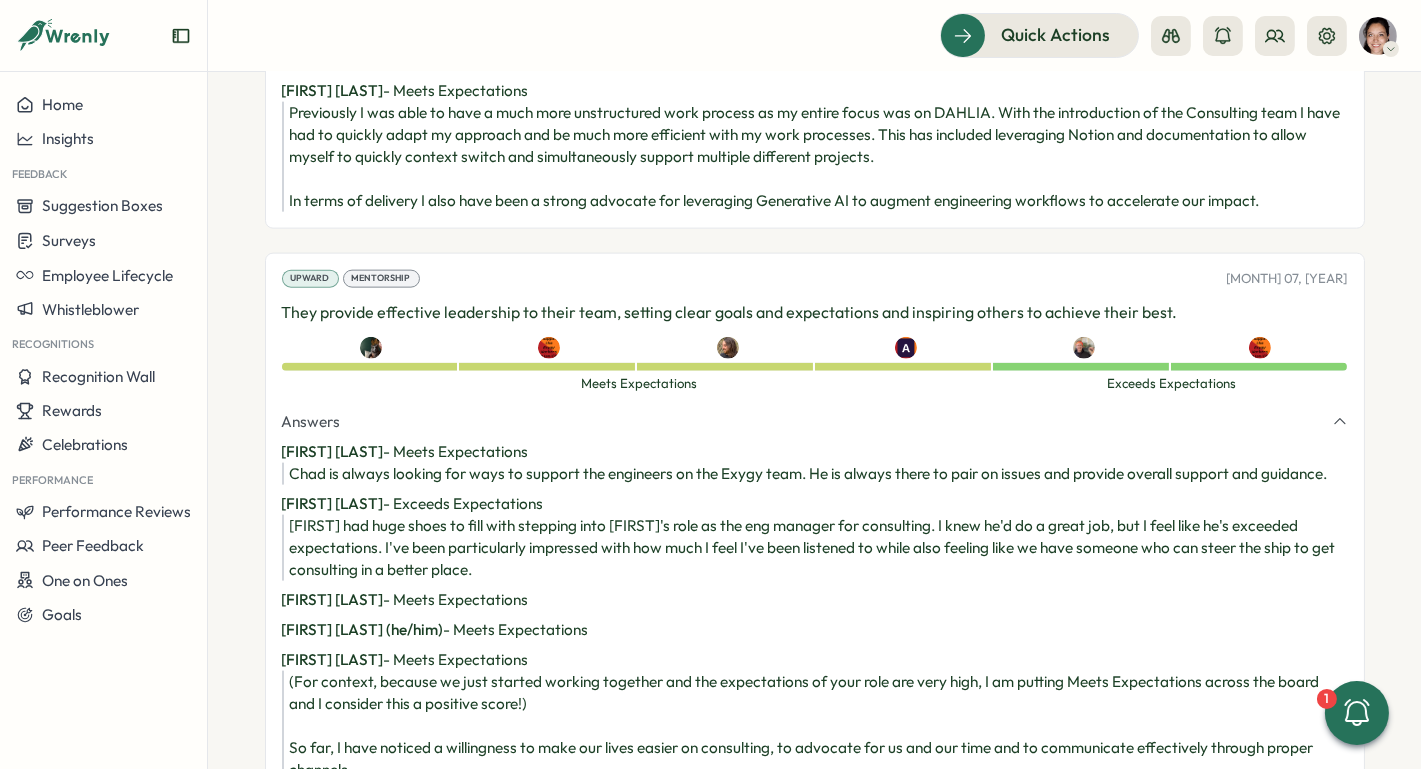 click at bounding box center [549, 348] 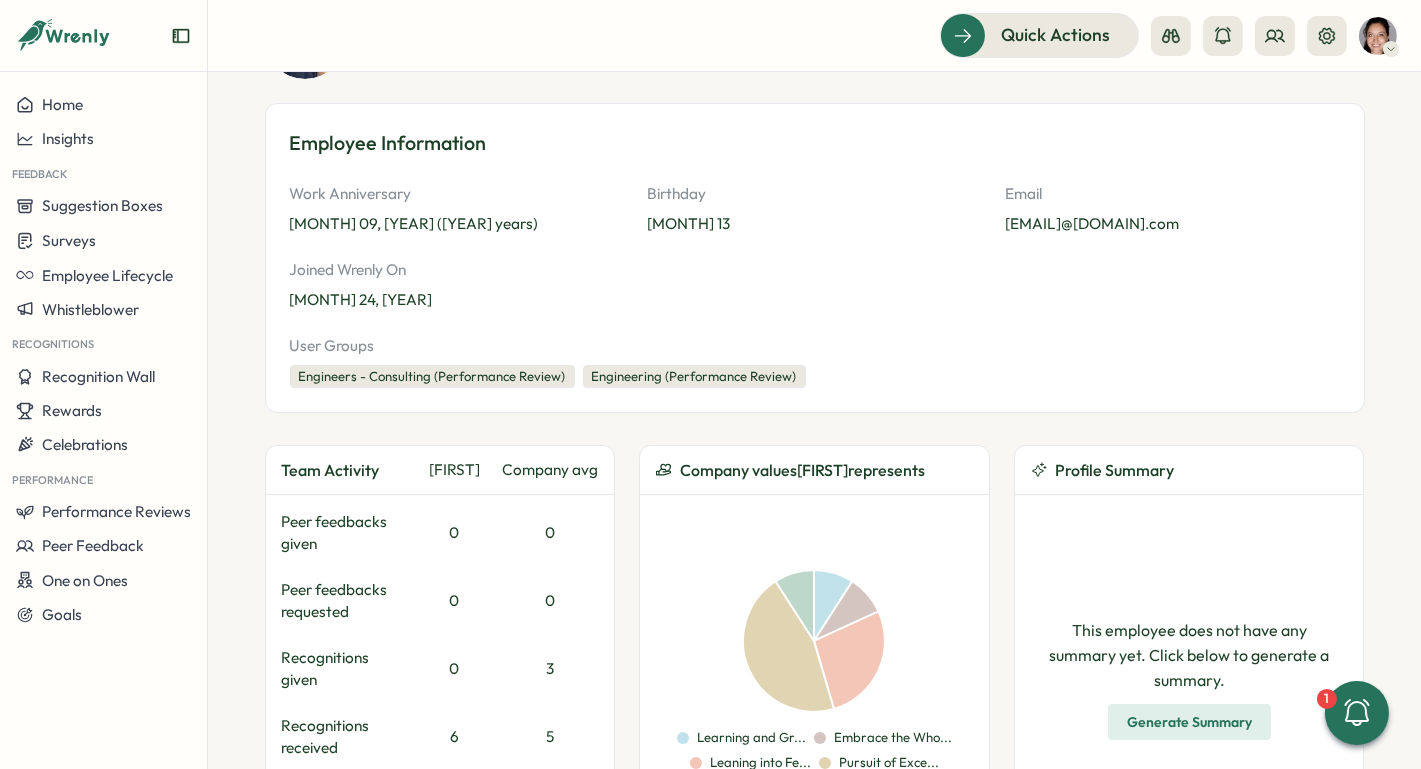 scroll, scrollTop: 0, scrollLeft: 0, axis: both 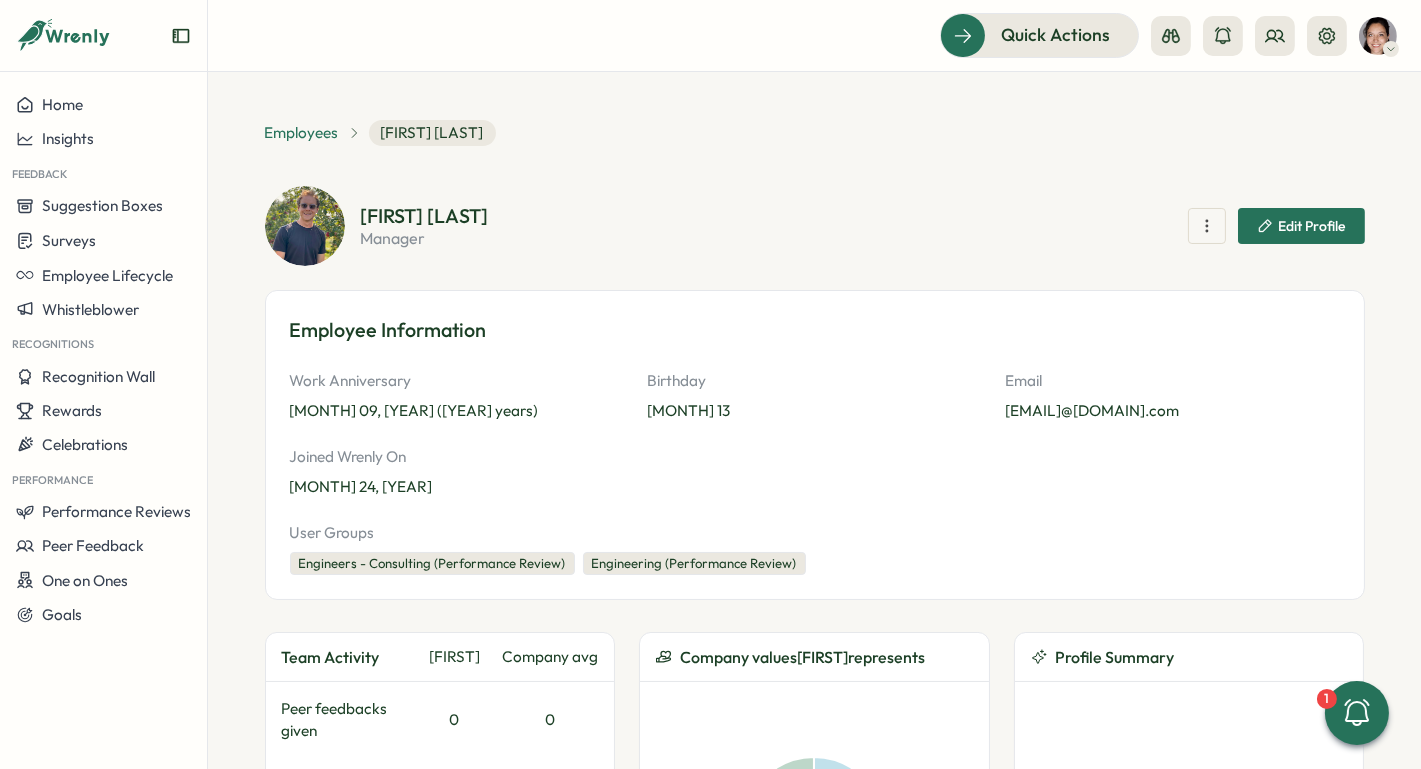 click on "Employees" at bounding box center (302, 133) 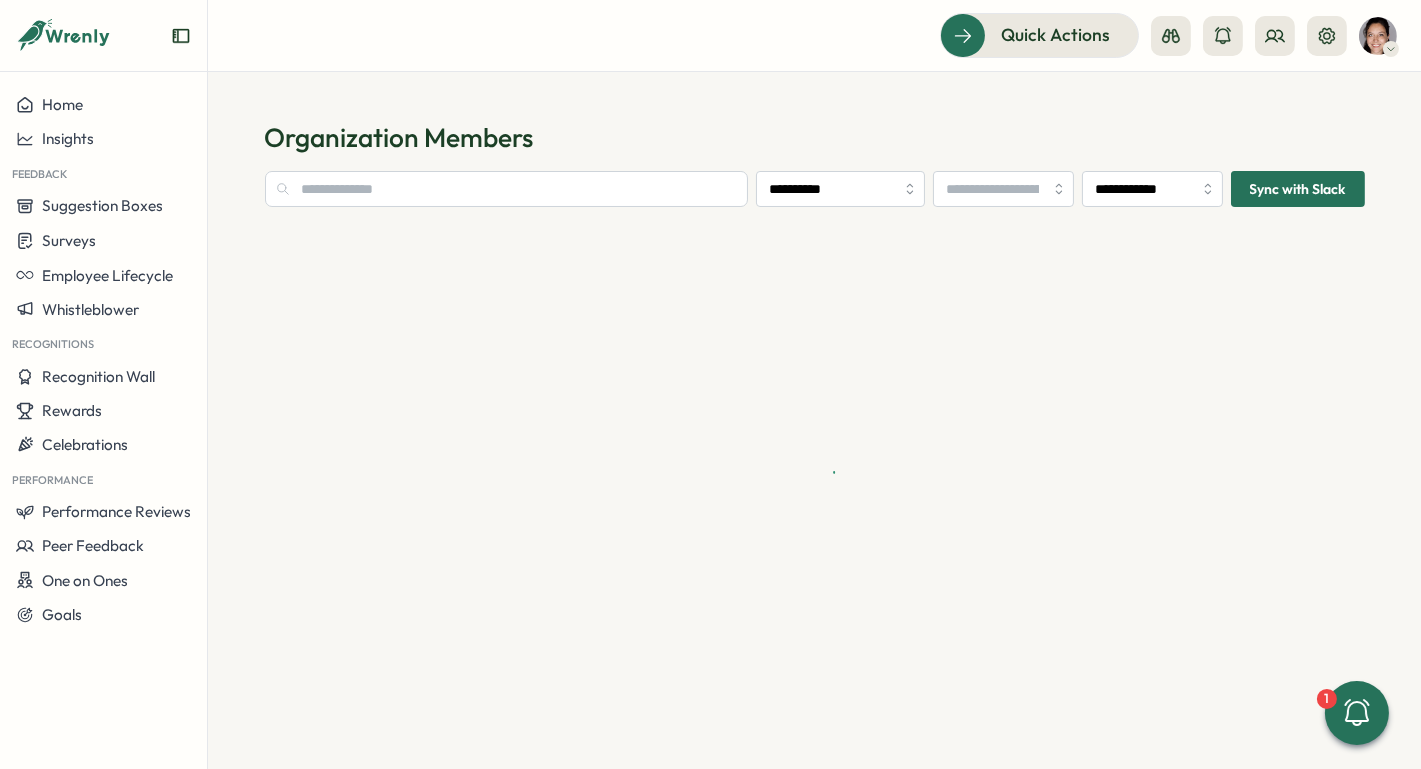 type on "**********" 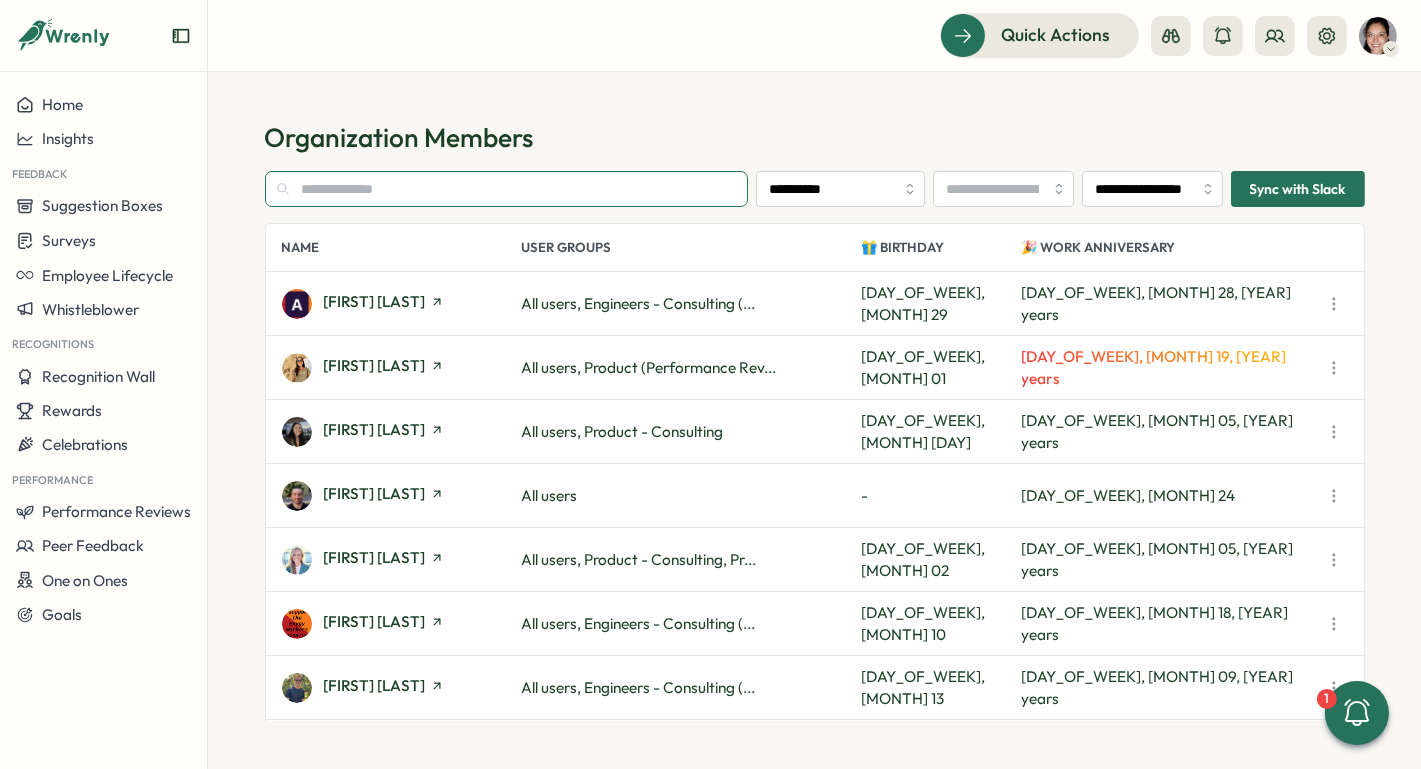 click at bounding box center [507, 189] 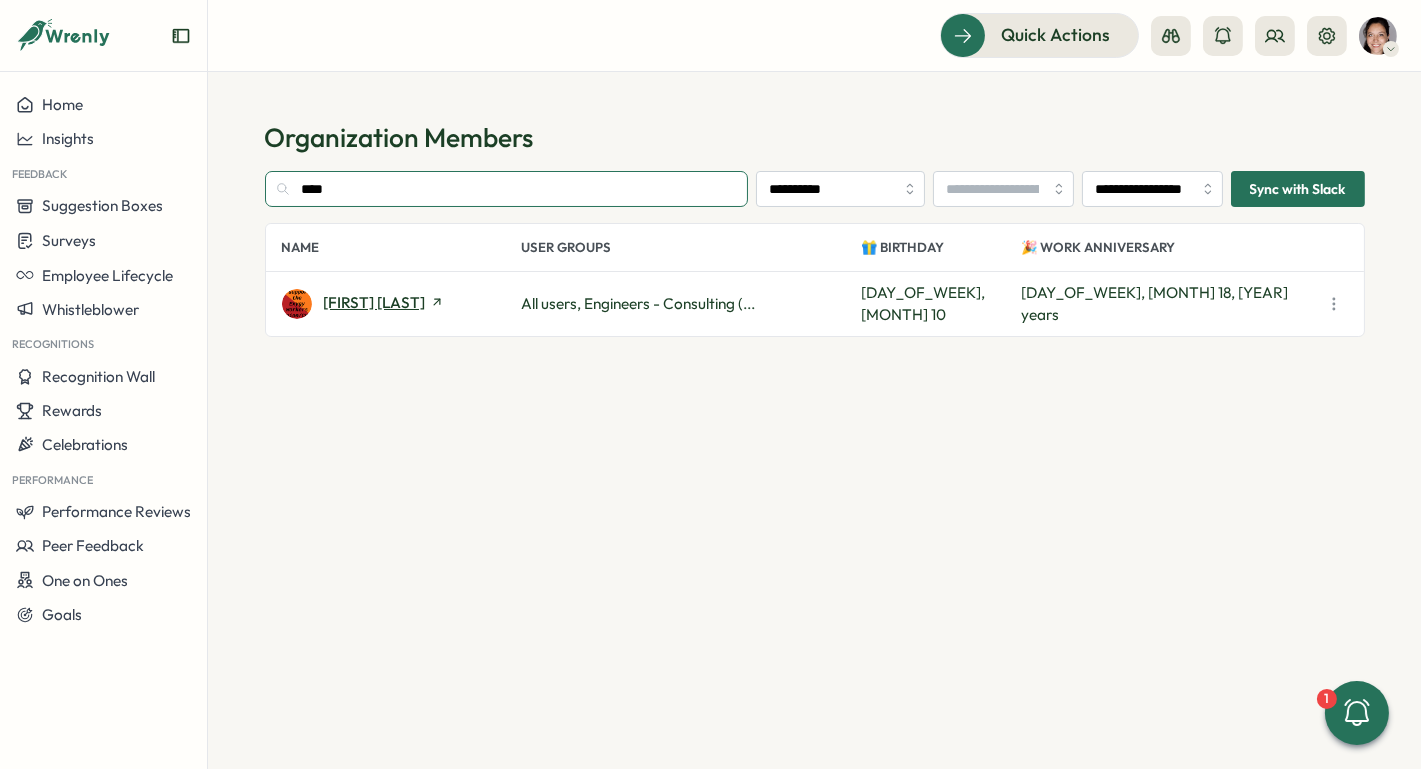 type on "****" 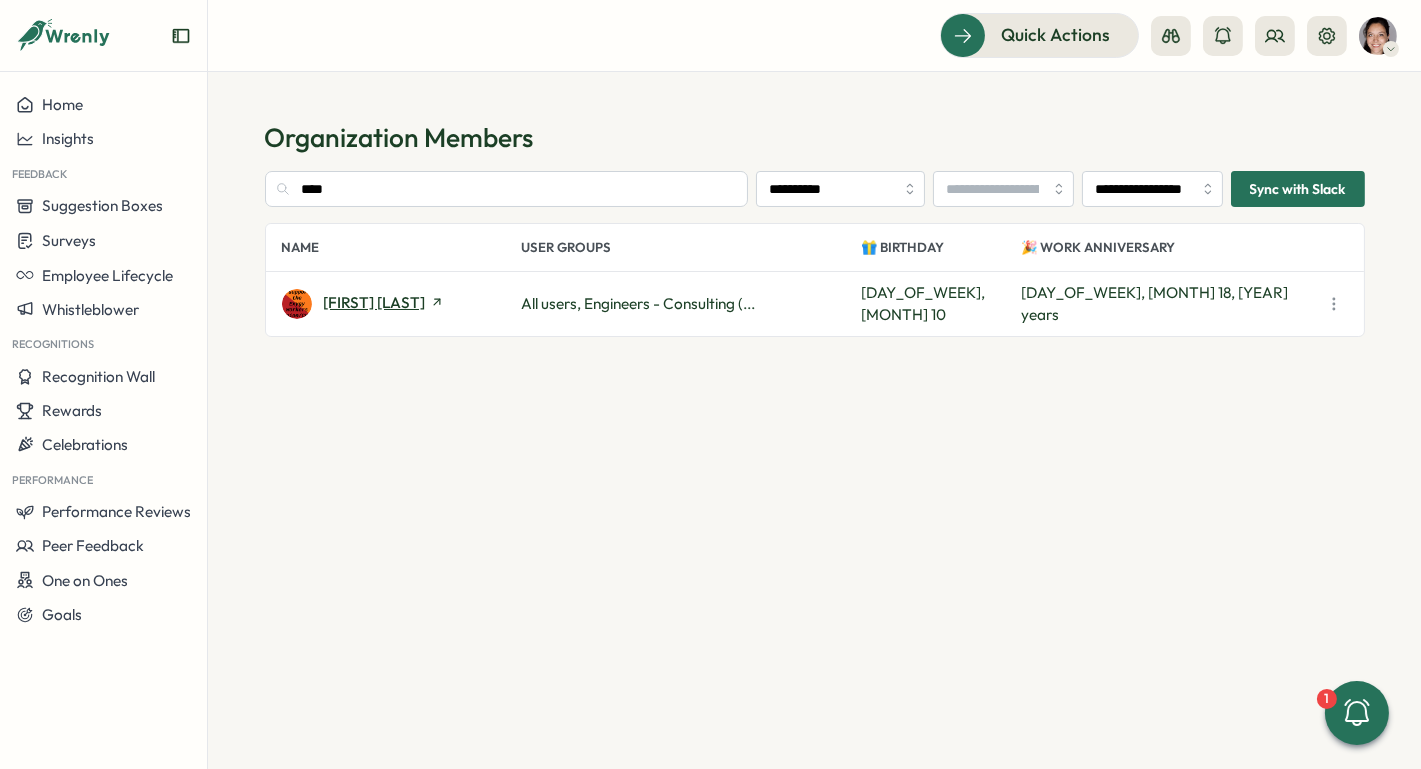 click on "[FIRST] [LAST]" at bounding box center (375, 302) 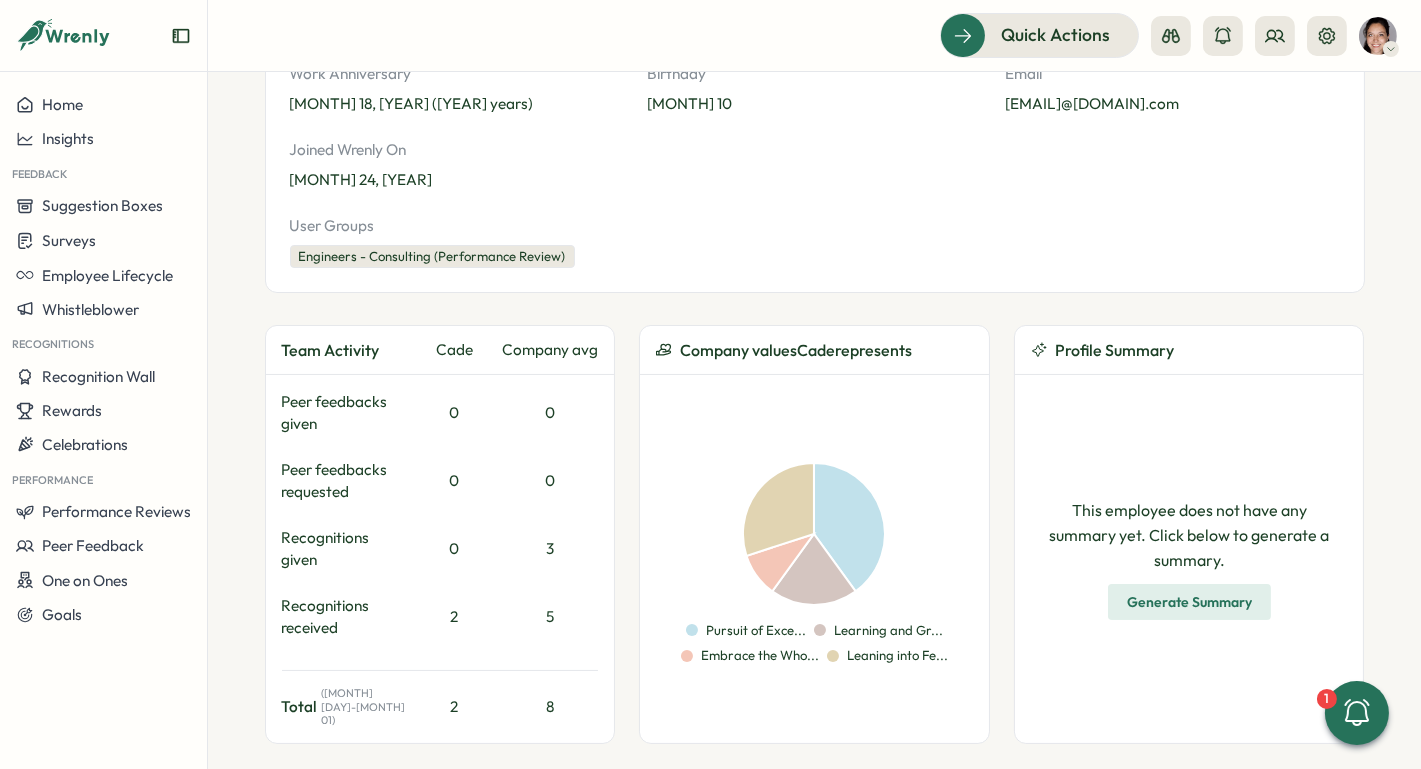 scroll, scrollTop: 557, scrollLeft: 0, axis: vertical 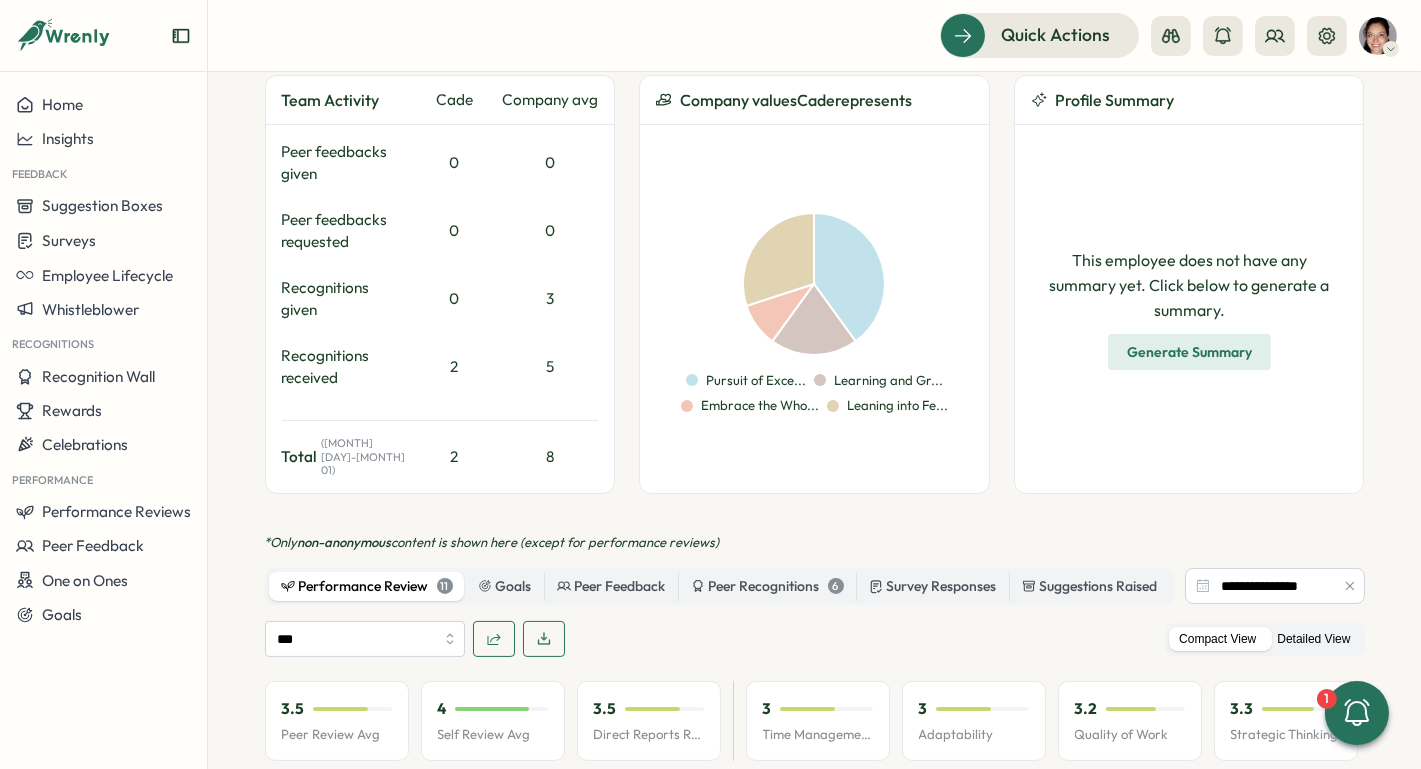click on "Detailed View" at bounding box center (1313, 639) 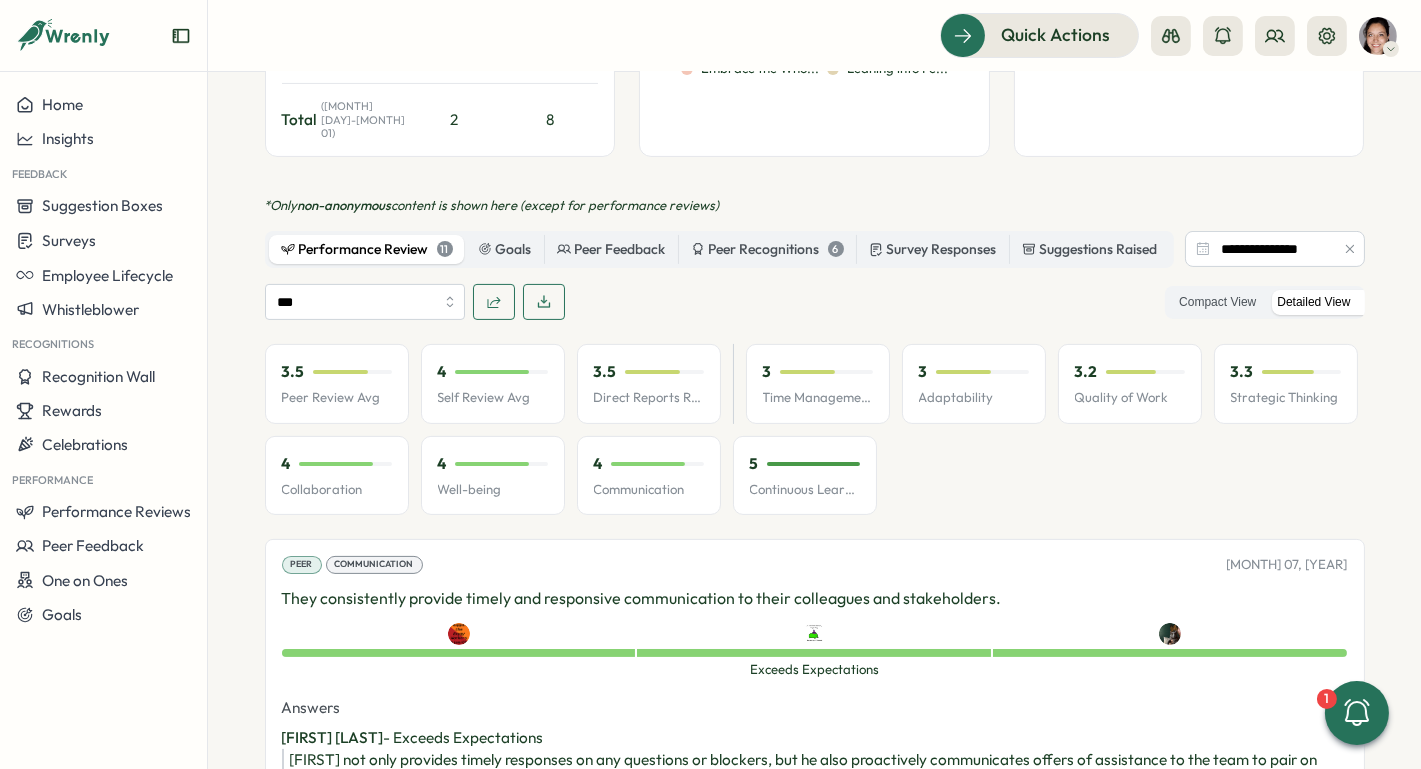 scroll, scrollTop: 1061, scrollLeft: 0, axis: vertical 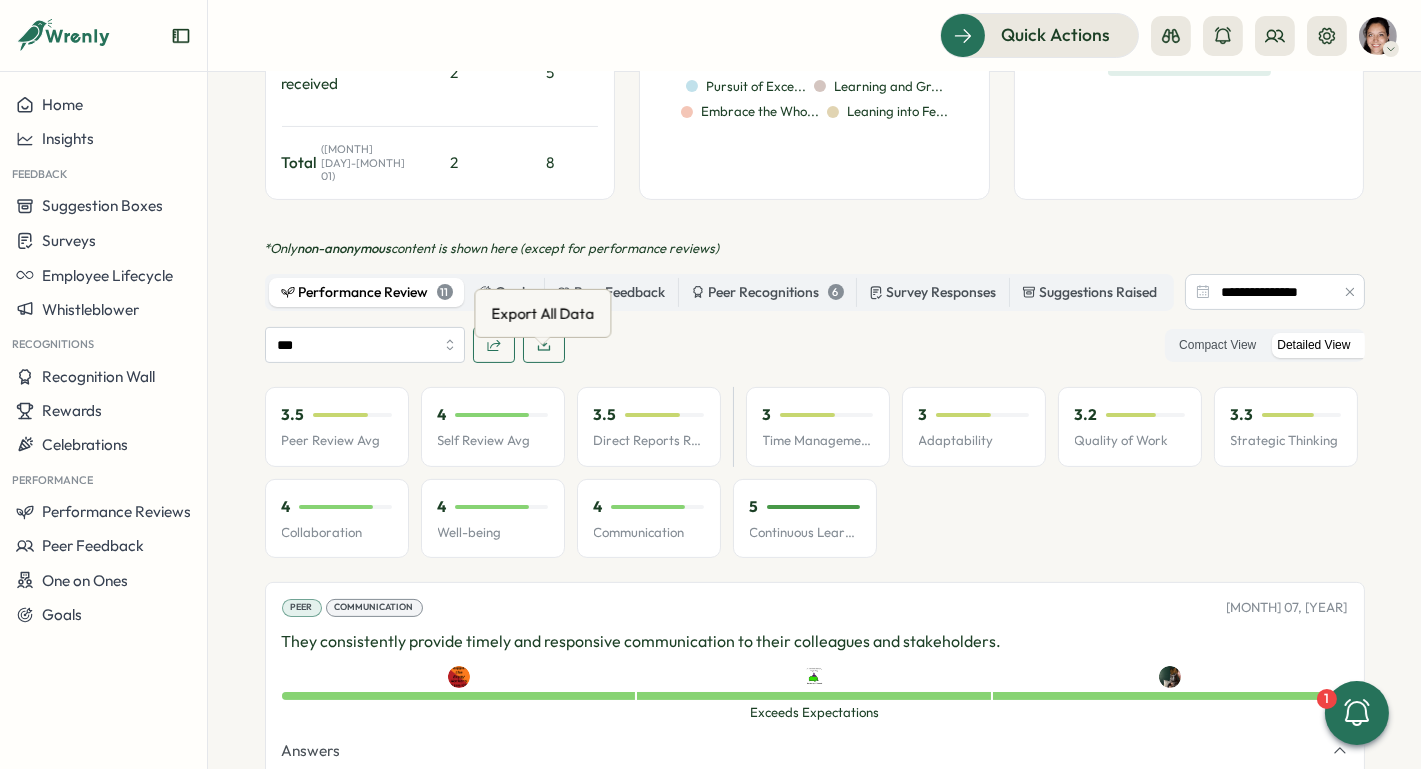 click at bounding box center (544, 345) 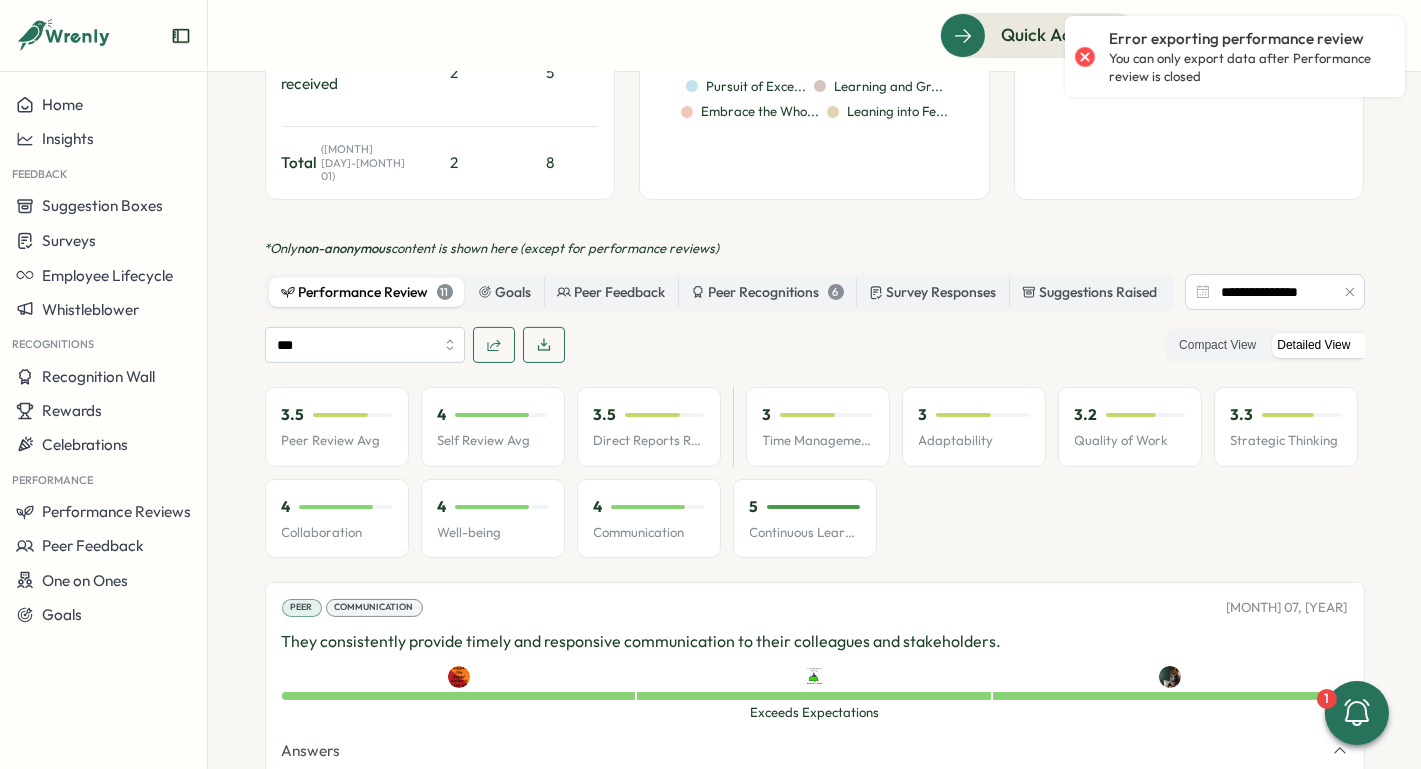 click at bounding box center (1085, 56) 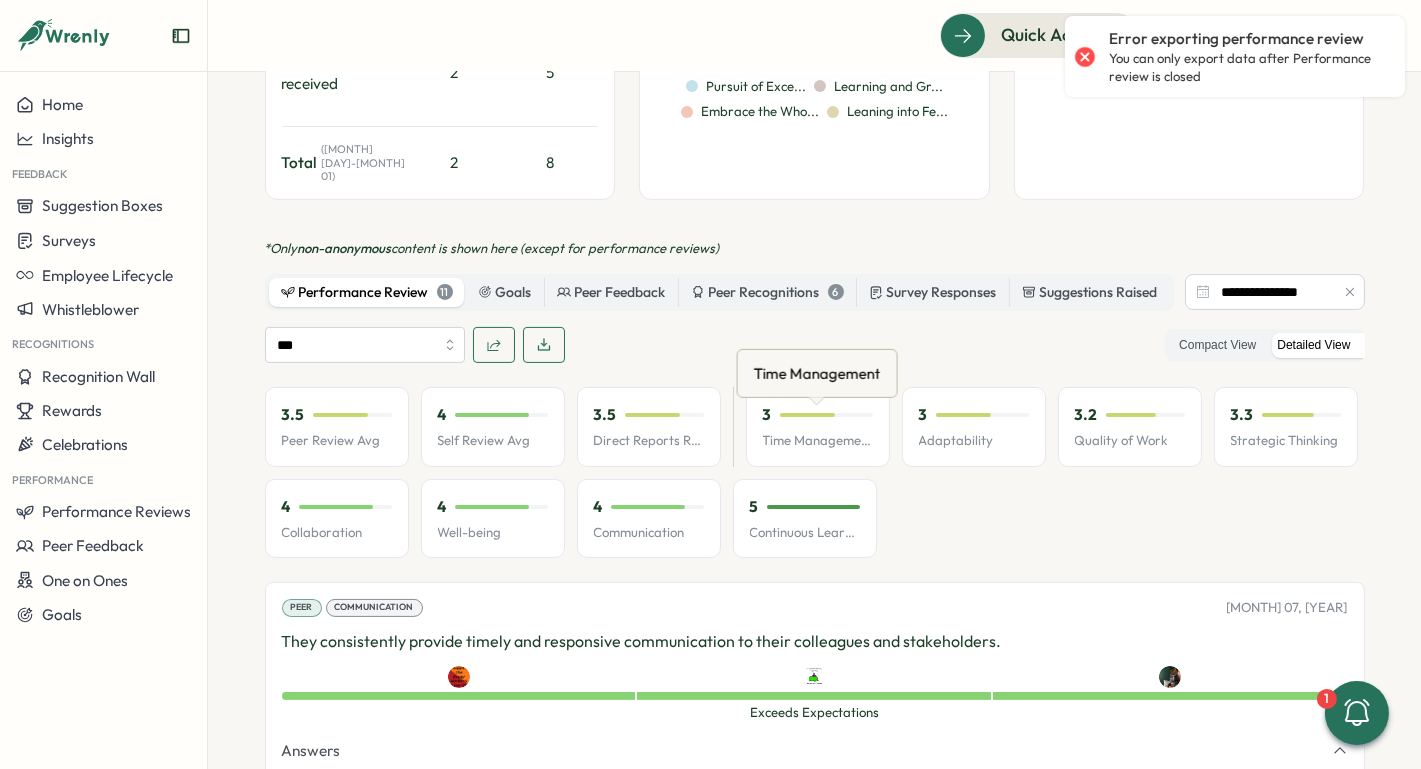 click on "Time Management" at bounding box center (817, 373) 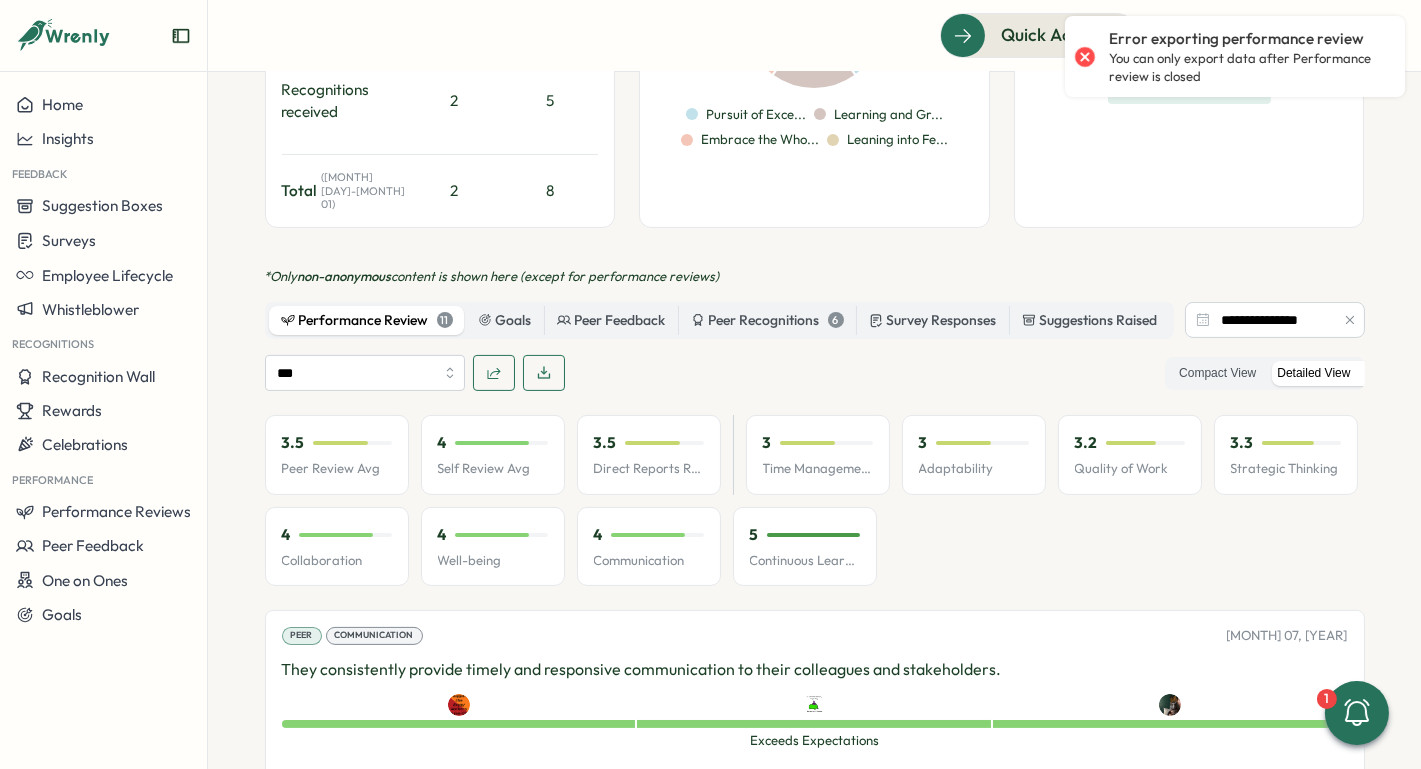scroll, scrollTop: 817, scrollLeft: 0, axis: vertical 